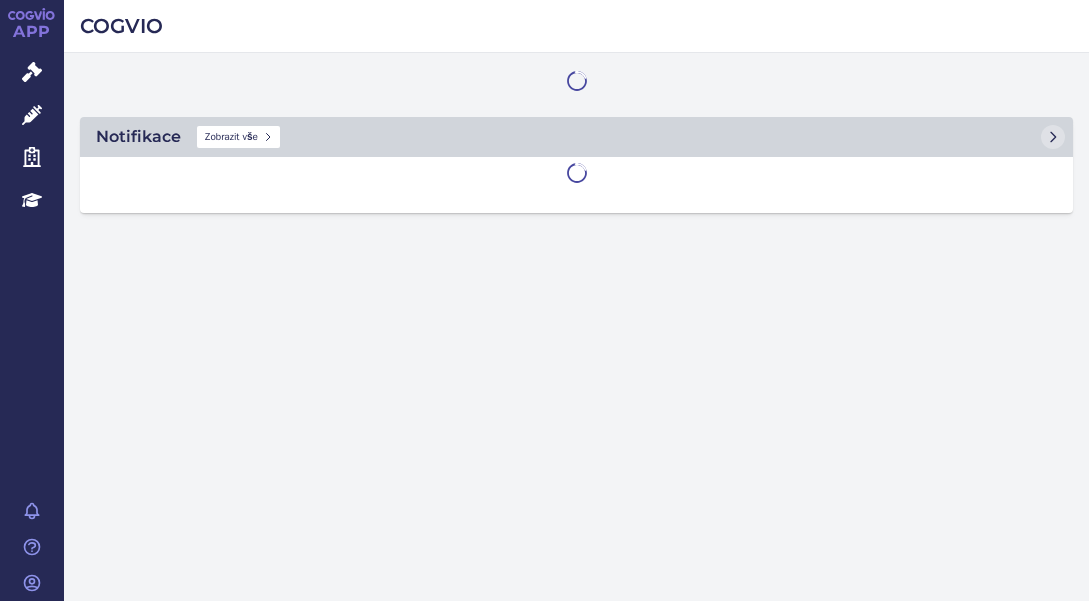 scroll, scrollTop: 0, scrollLeft: 0, axis: both 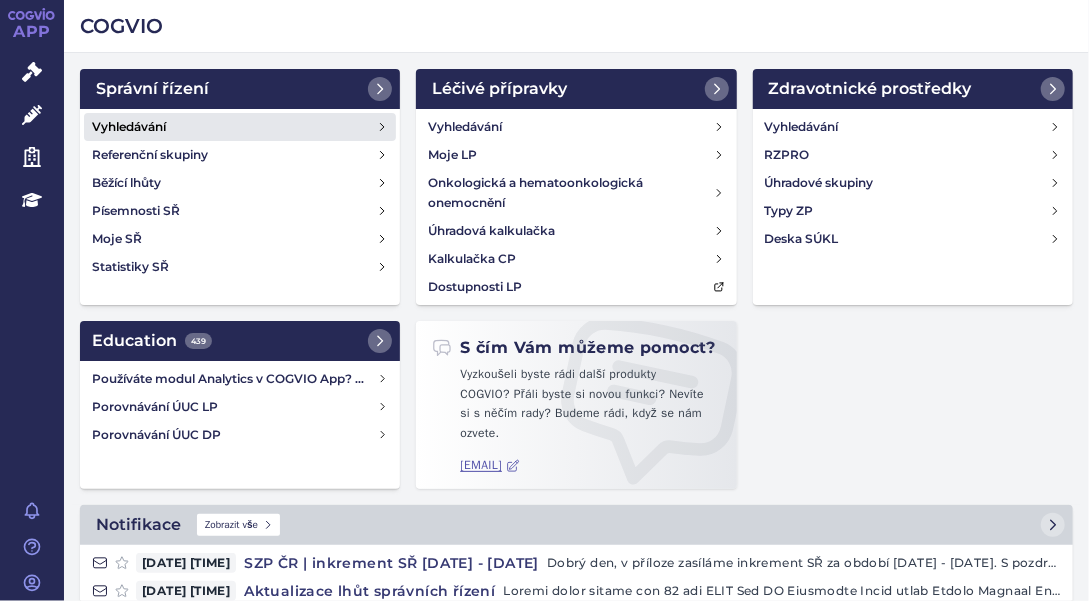 click on "Vyhledávání" at bounding box center [129, 127] 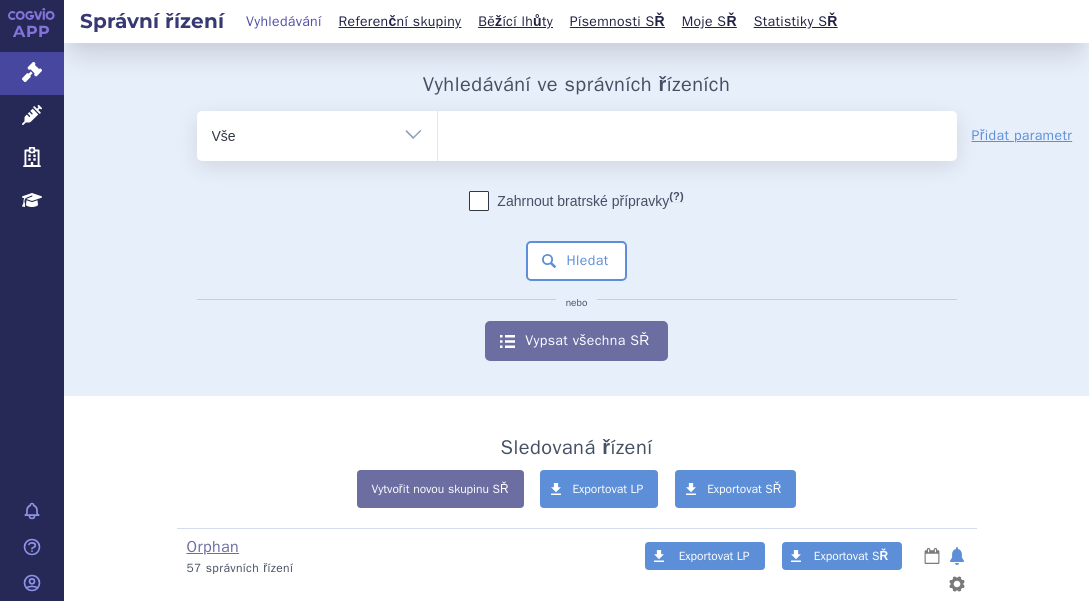 scroll, scrollTop: 0, scrollLeft: 0, axis: both 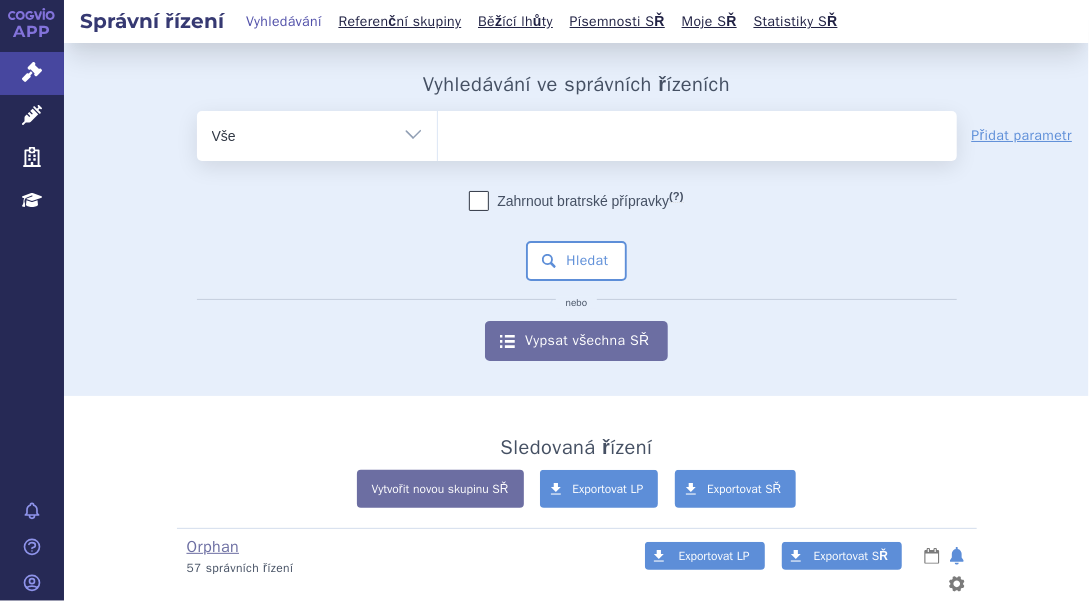click at bounding box center [697, 132] 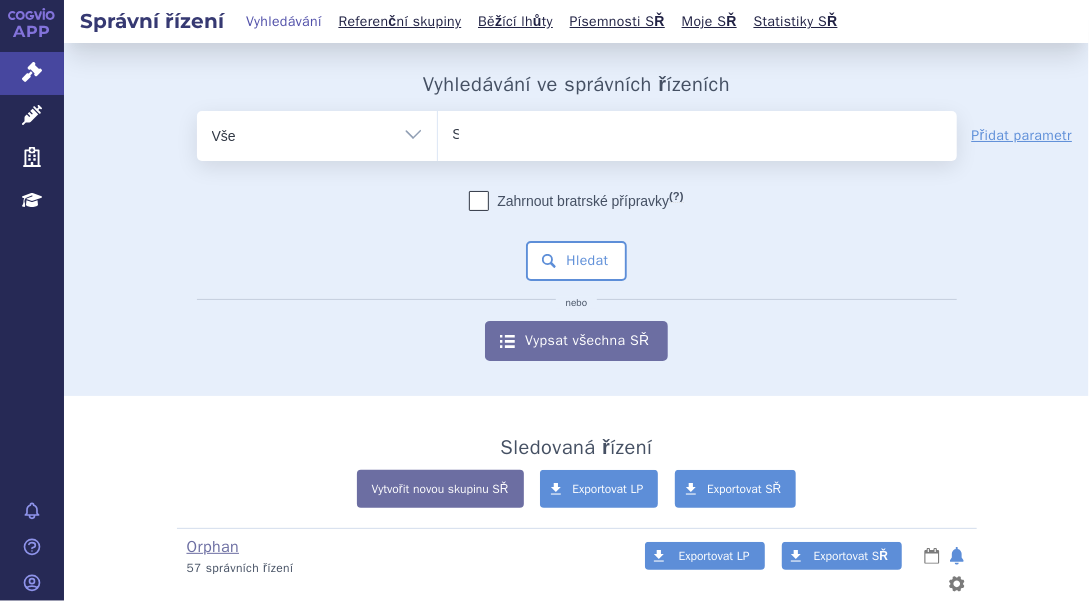 type 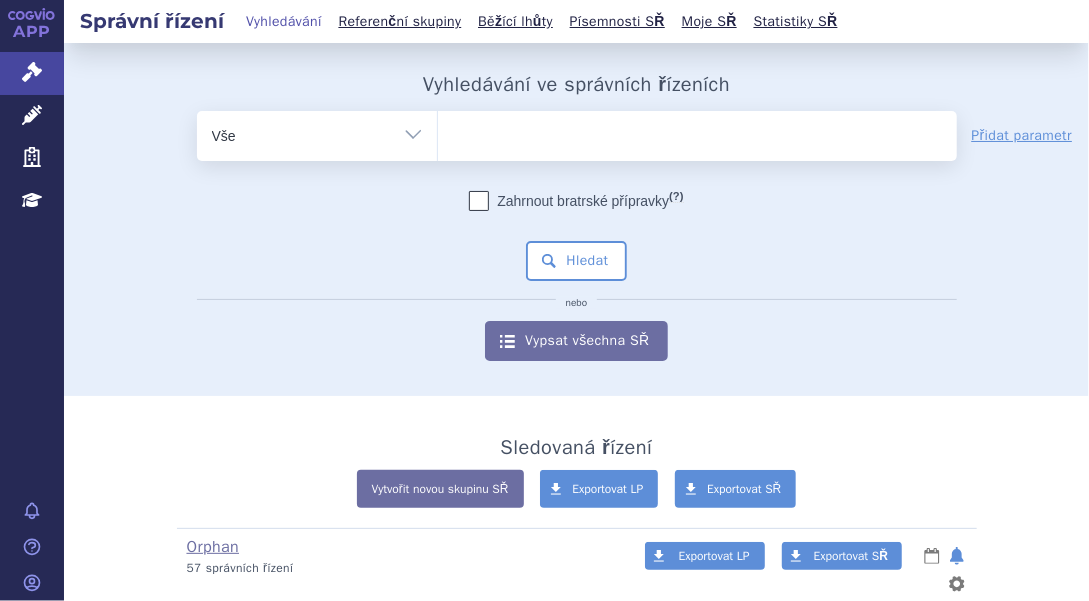 select on "SUKLS321673/2021" 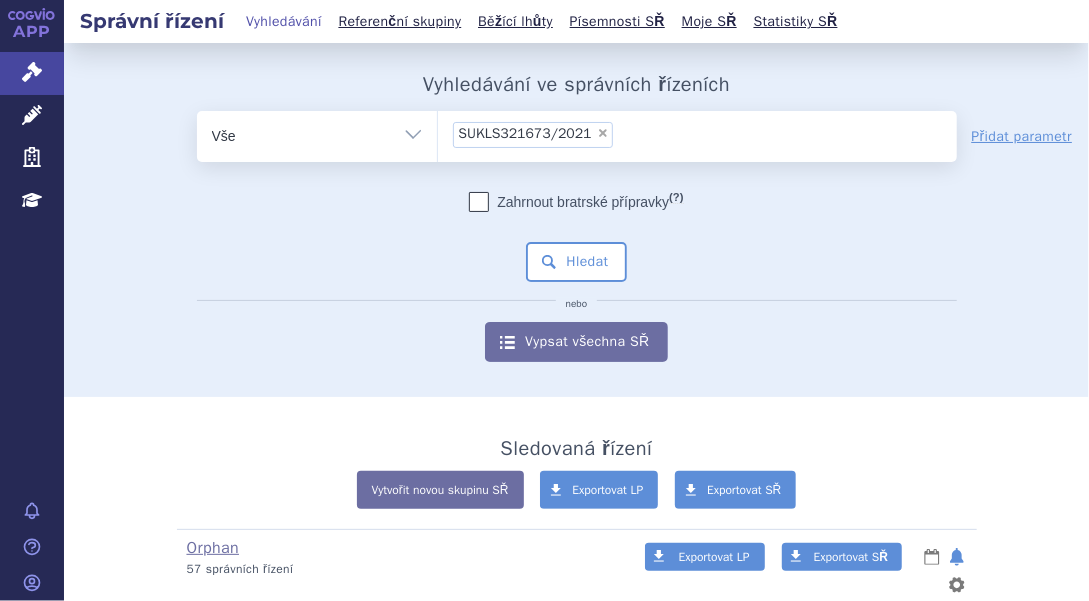 click on "SUKLS321673/2021" at bounding box center [525, 134] 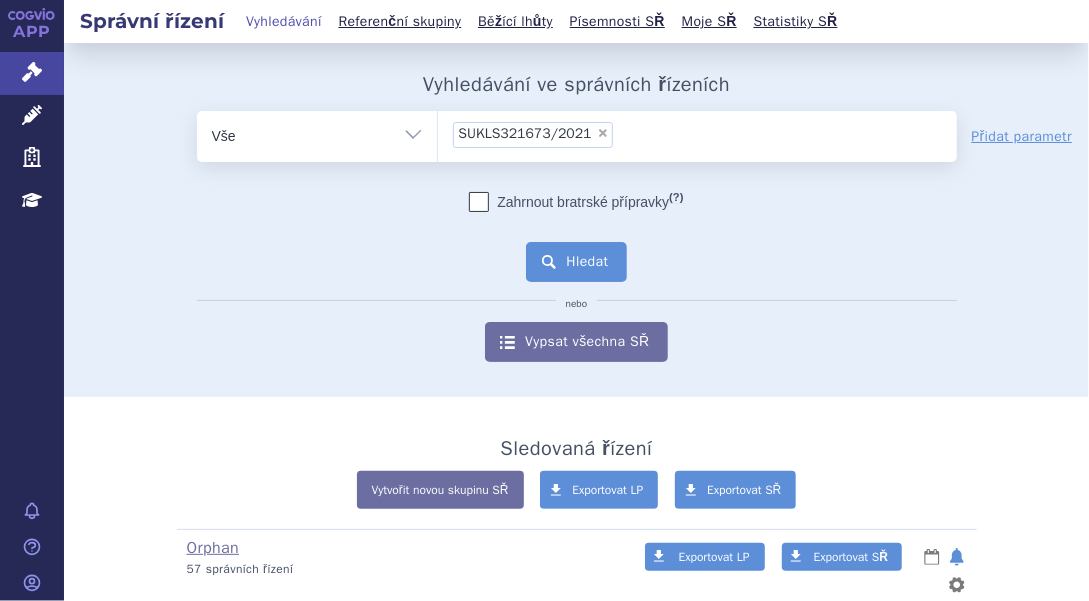 click on "Hledat" at bounding box center [576, 262] 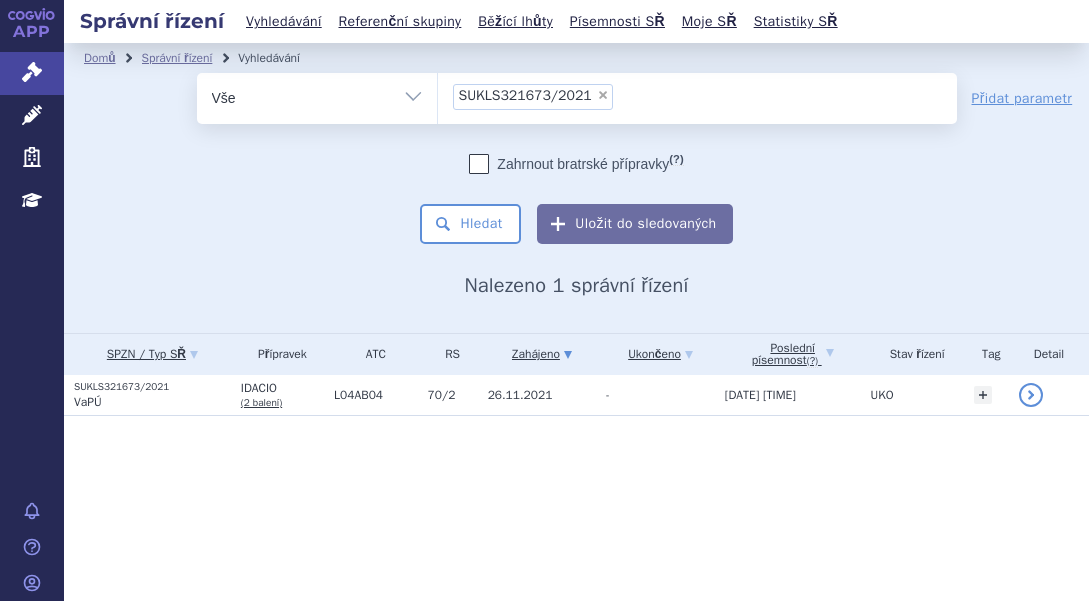 scroll, scrollTop: 0, scrollLeft: 0, axis: both 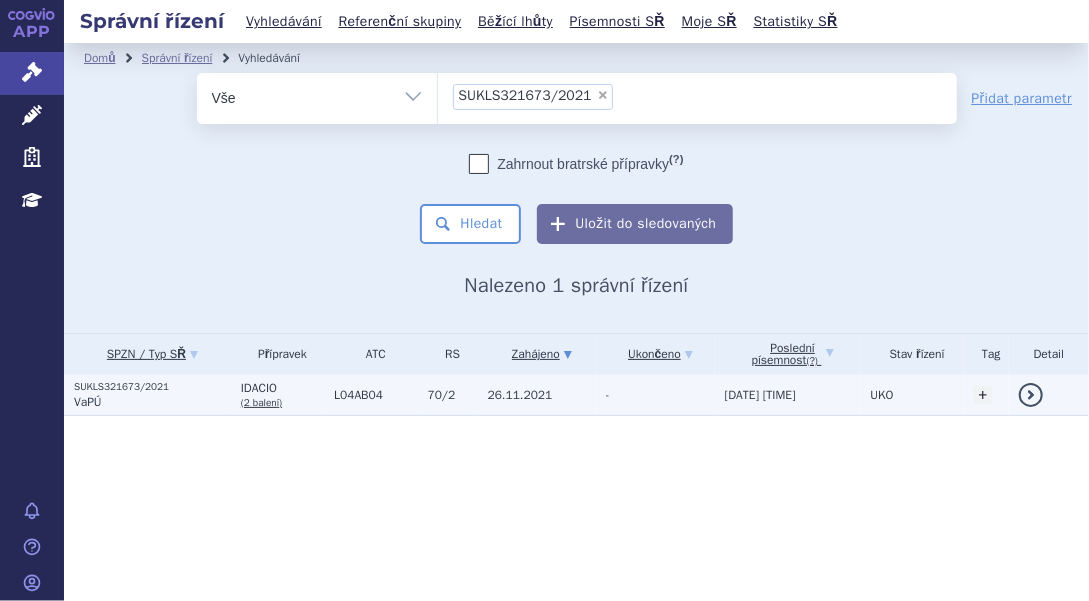 click on "SUKLS321673/2021" at bounding box center (152, 387) 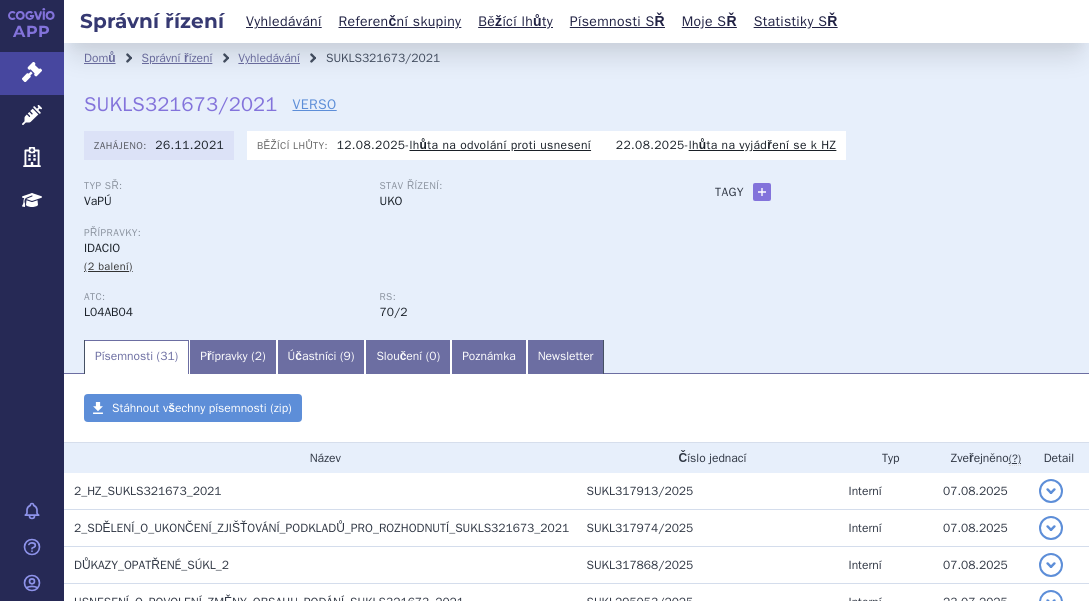 scroll, scrollTop: 0, scrollLeft: 0, axis: both 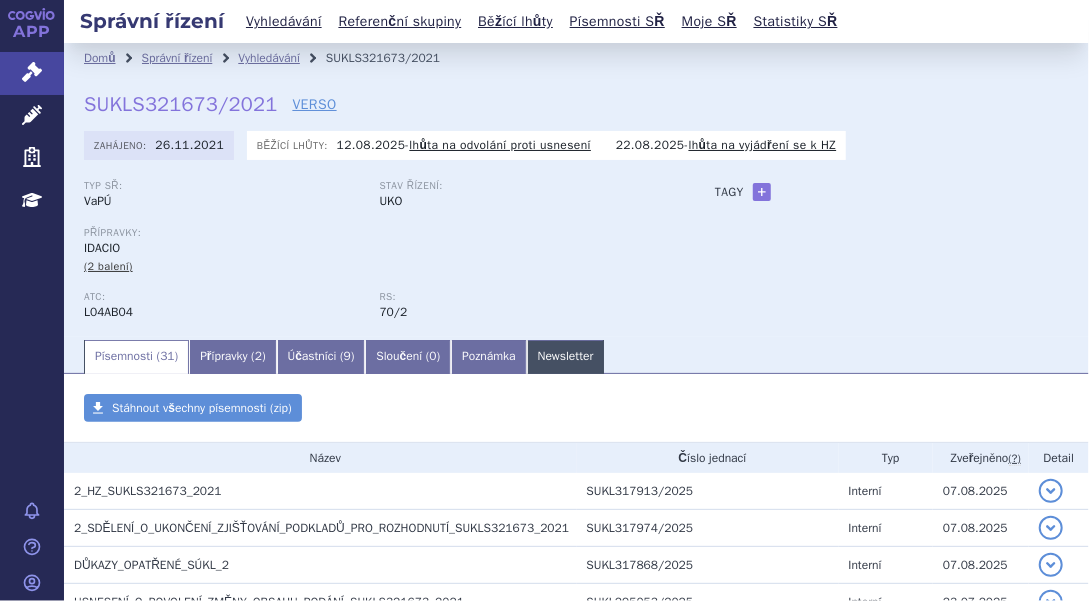 click on "Newsletter" at bounding box center [566, 357] 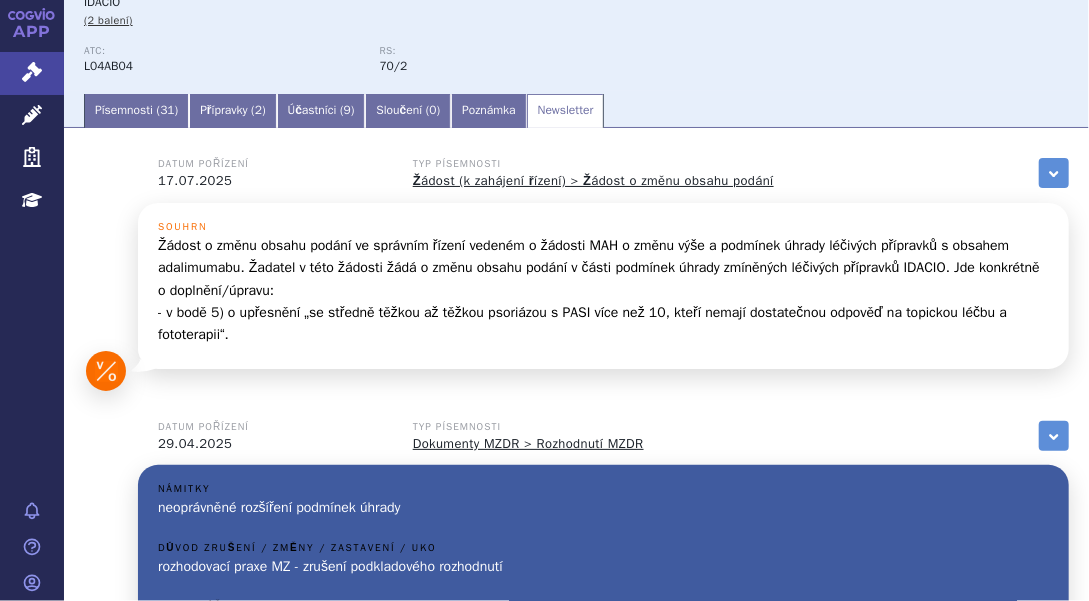 scroll, scrollTop: 235, scrollLeft: 0, axis: vertical 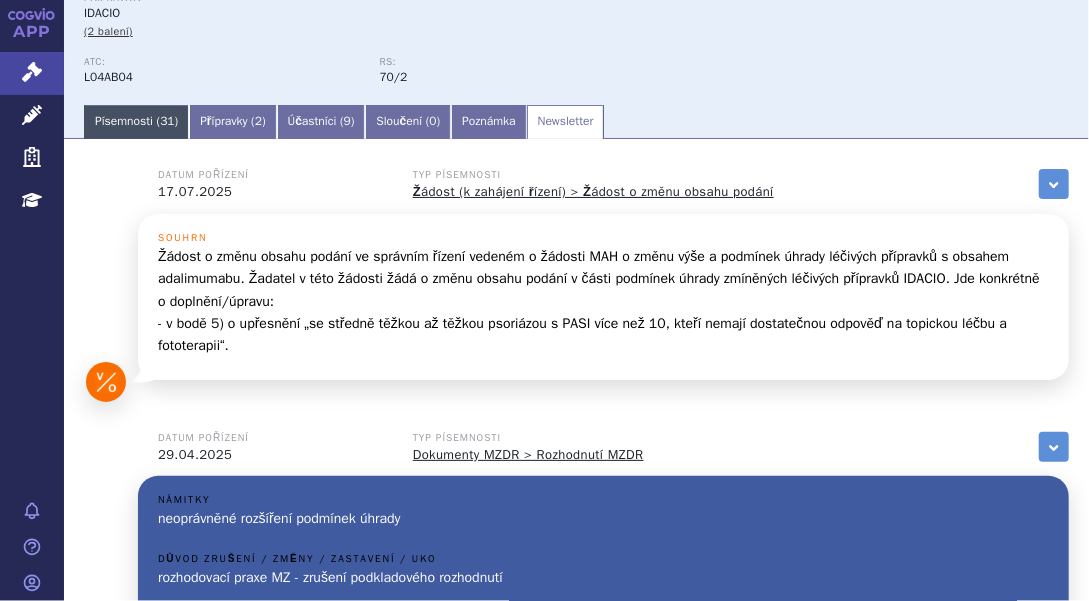 click on "Písemnosti ( 31 )" at bounding box center (136, 122) 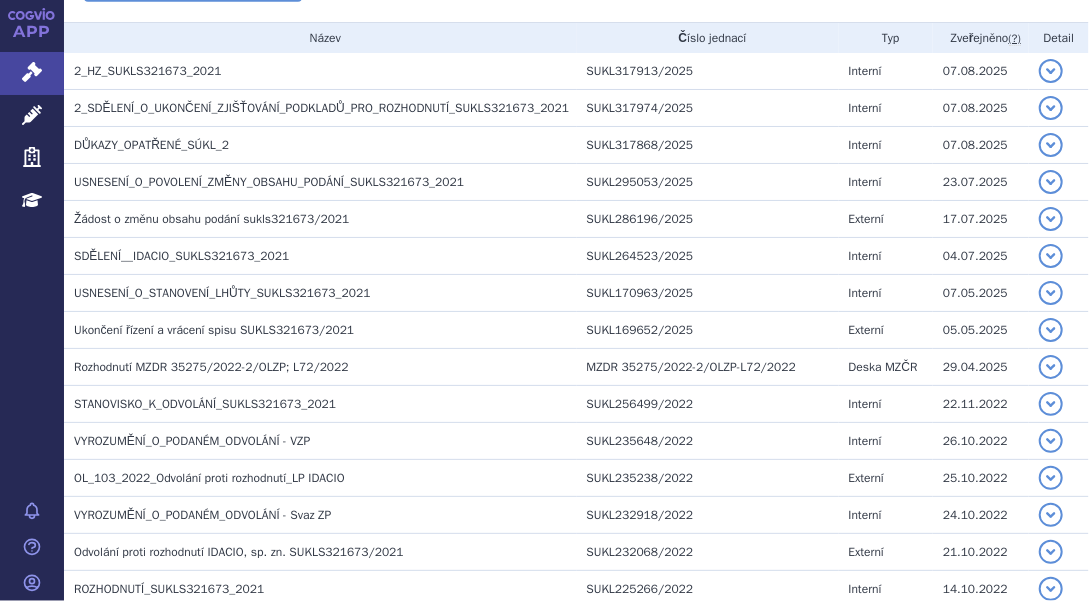 scroll, scrollTop: 424, scrollLeft: 0, axis: vertical 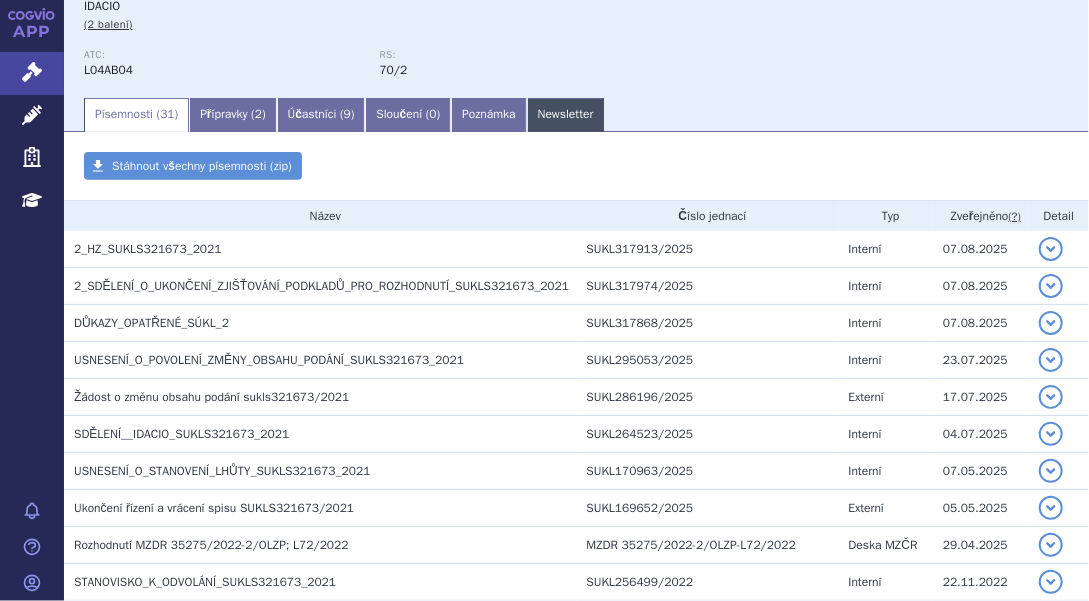 click on "Newsletter" at bounding box center [566, 115] 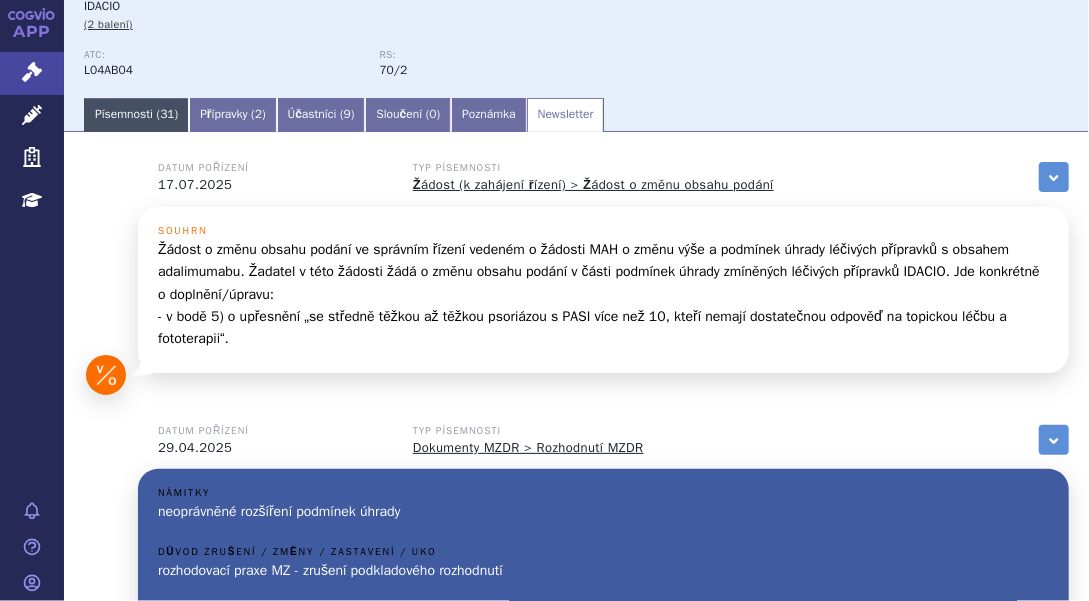 click on "Písemnosti ( 31 )" at bounding box center [136, 115] 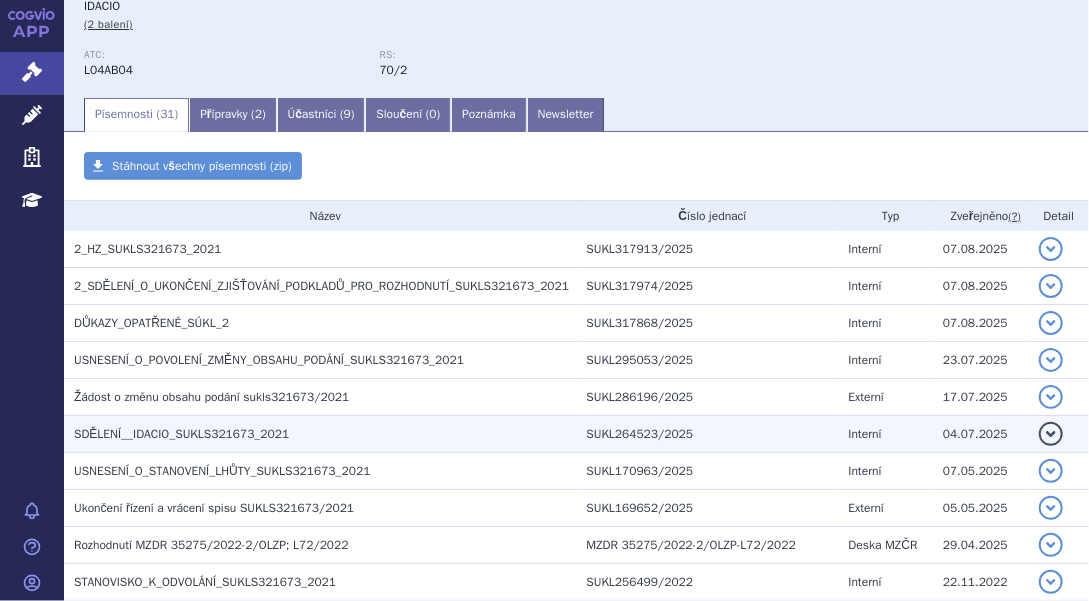 click on "SDĚLENÍ__IDACIO_SUKLS321673_2021" at bounding box center (181, 434) 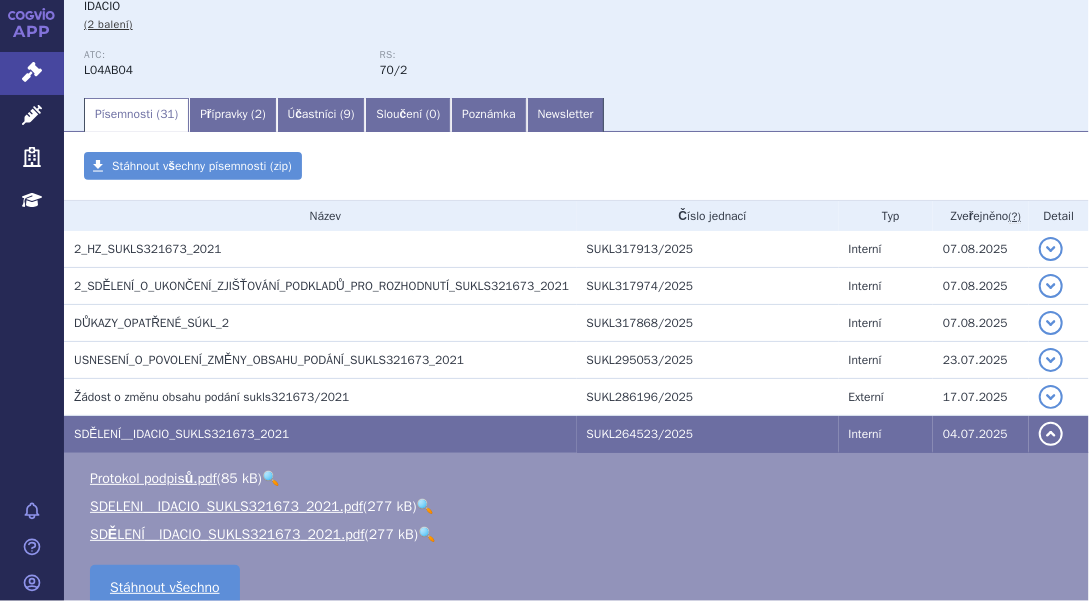 click on "🔍" at bounding box center [425, 506] 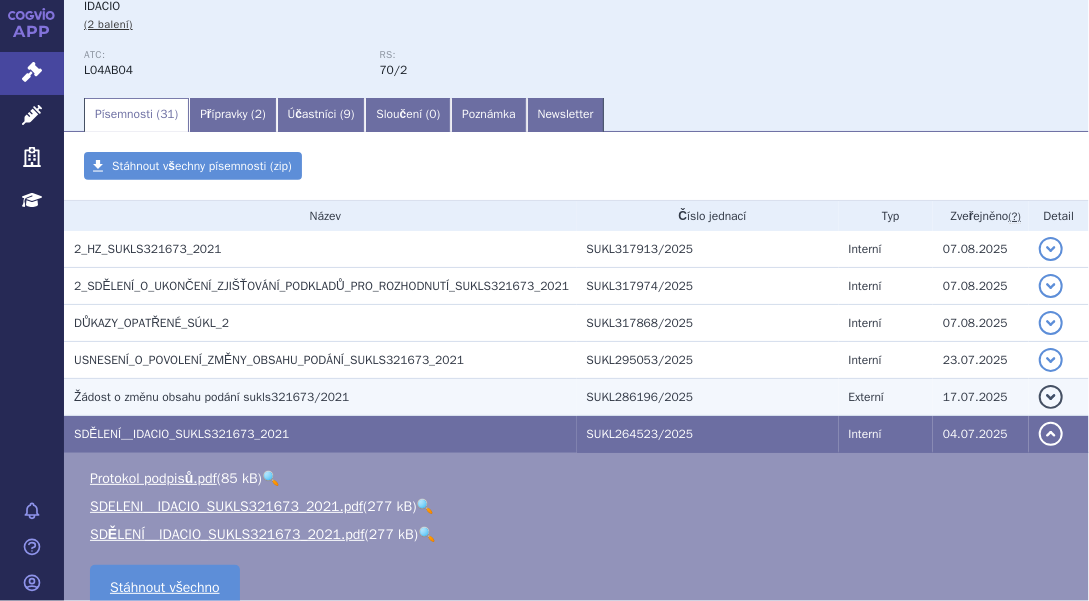 click on "Žádost o změnu obsahu podání sukls321673/2021" at bounding box center (325, 397) 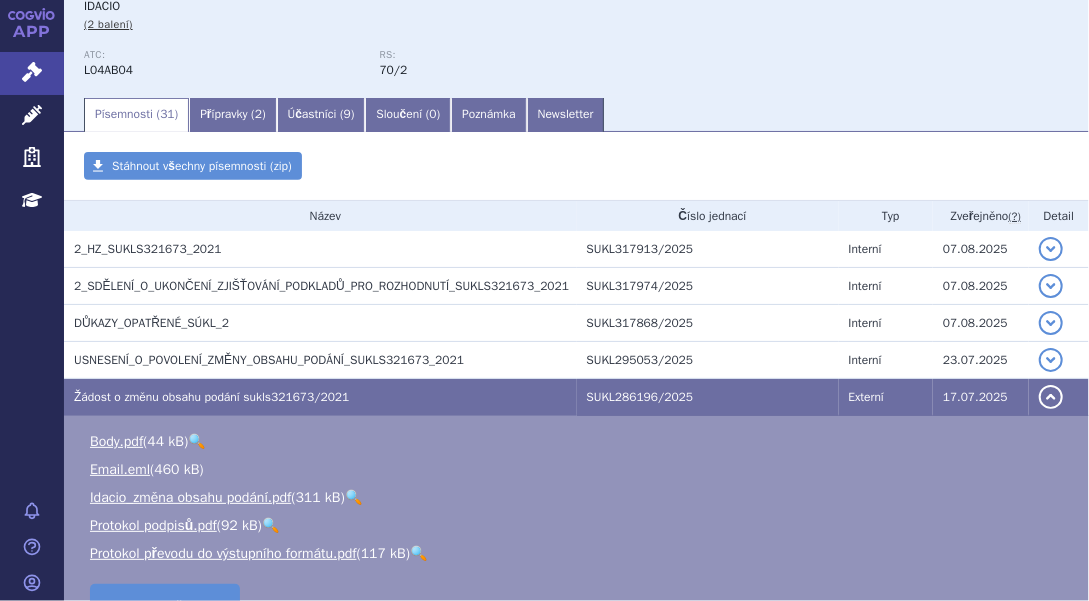 click on "🔍" at bounding box center (353, 497) 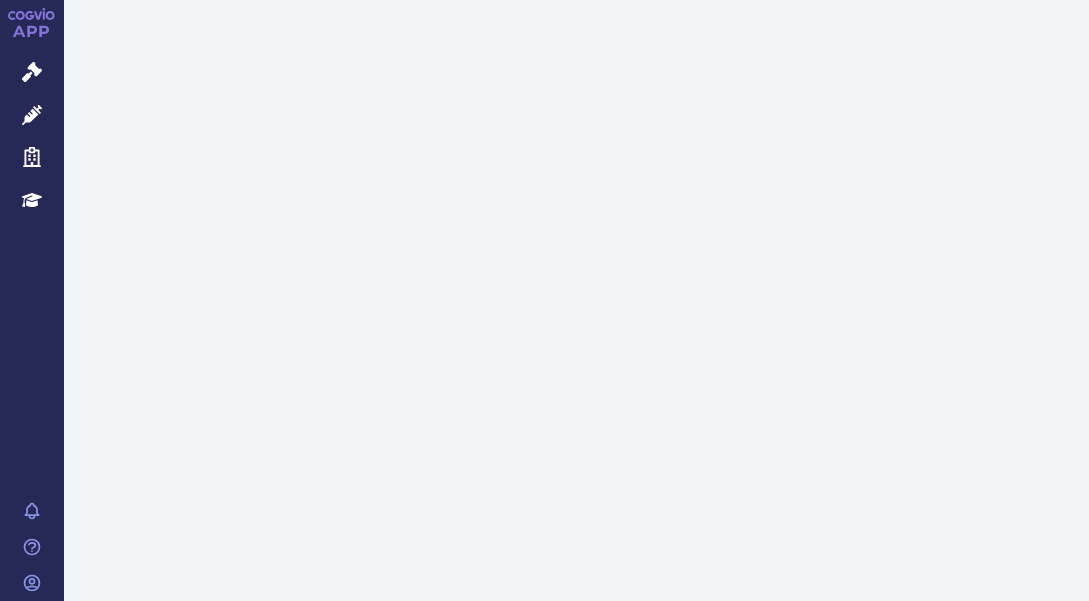 scroll, scrollTop: 0, scrollLeft: 0, axis: both 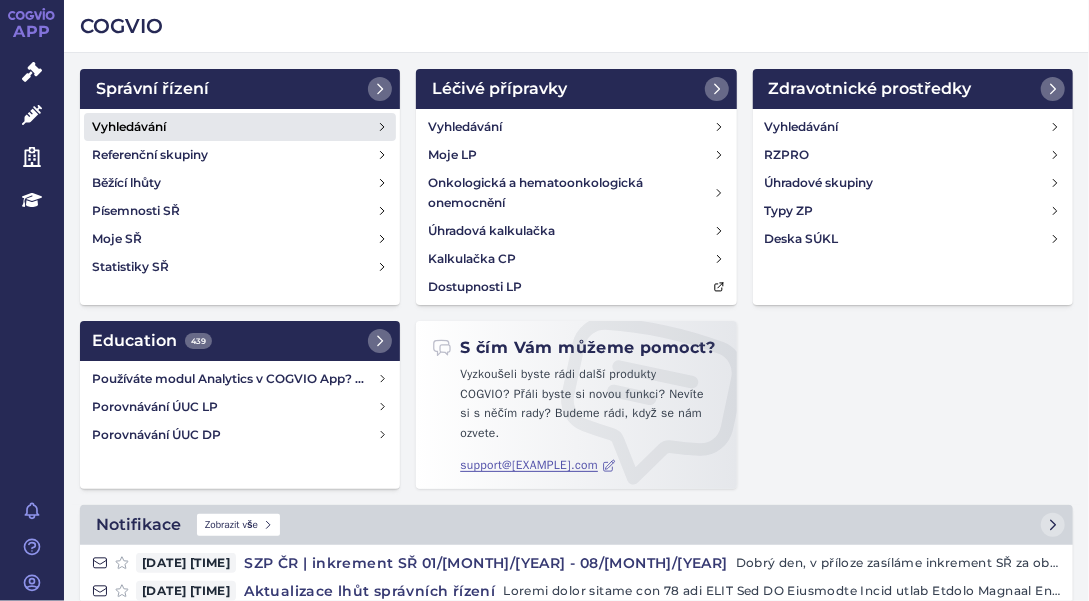 click on "Vyhledávání" at bounding box center [129, 127] 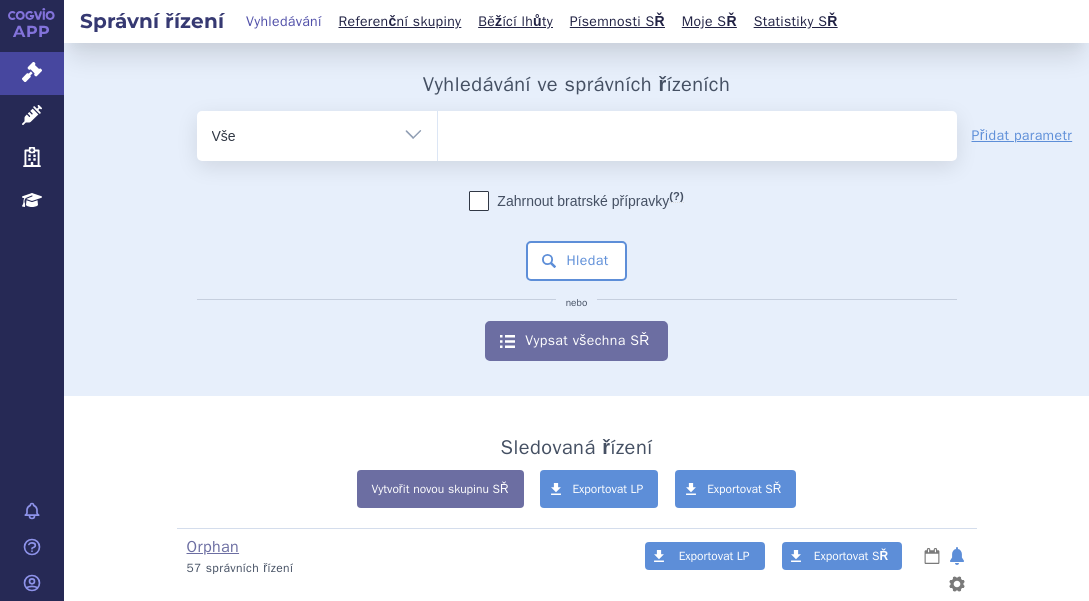 scroll, scrollTop: 0, scrollLeft: 0, axis: both 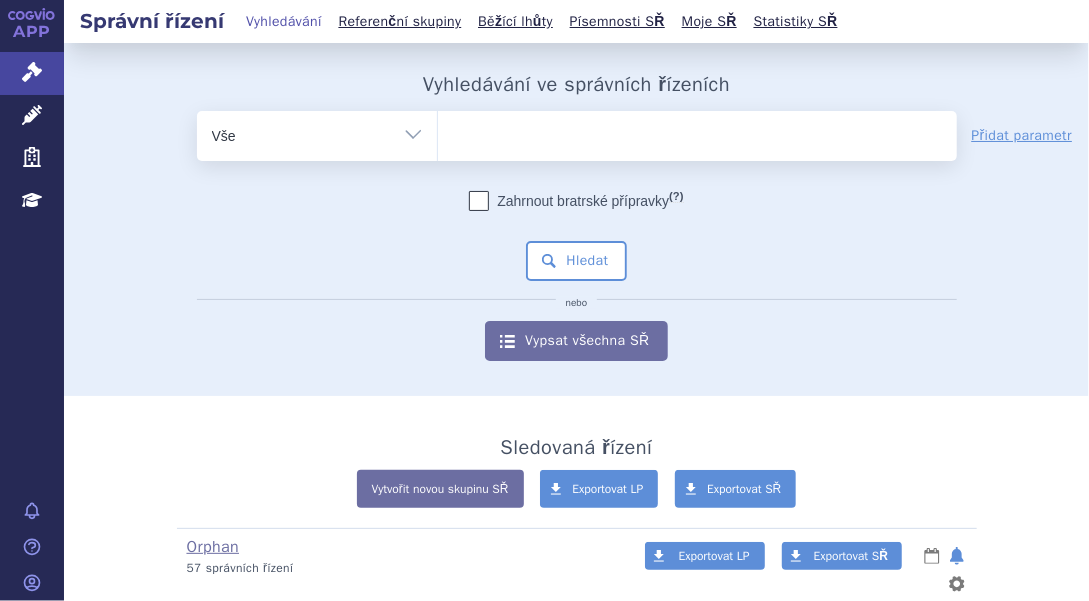 click at bounding box center (697, 132) 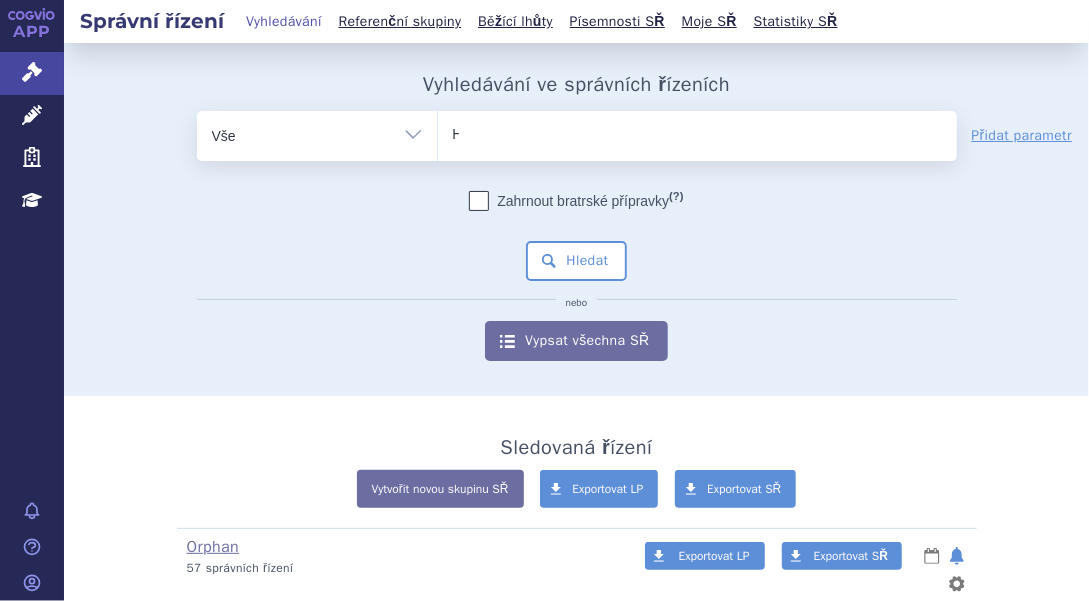 type 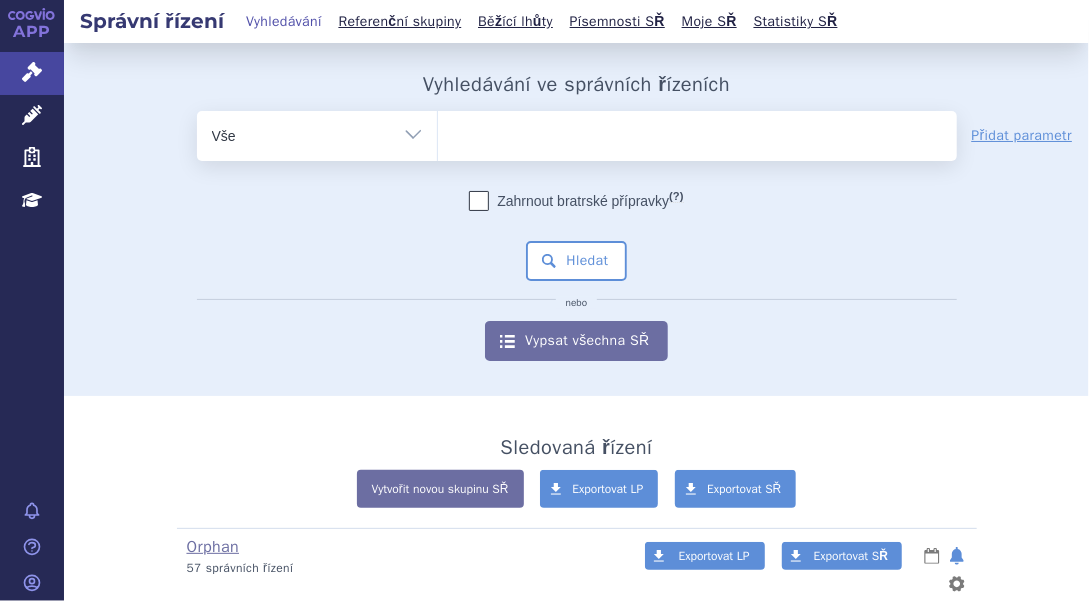 select on "HYRIMOZ" 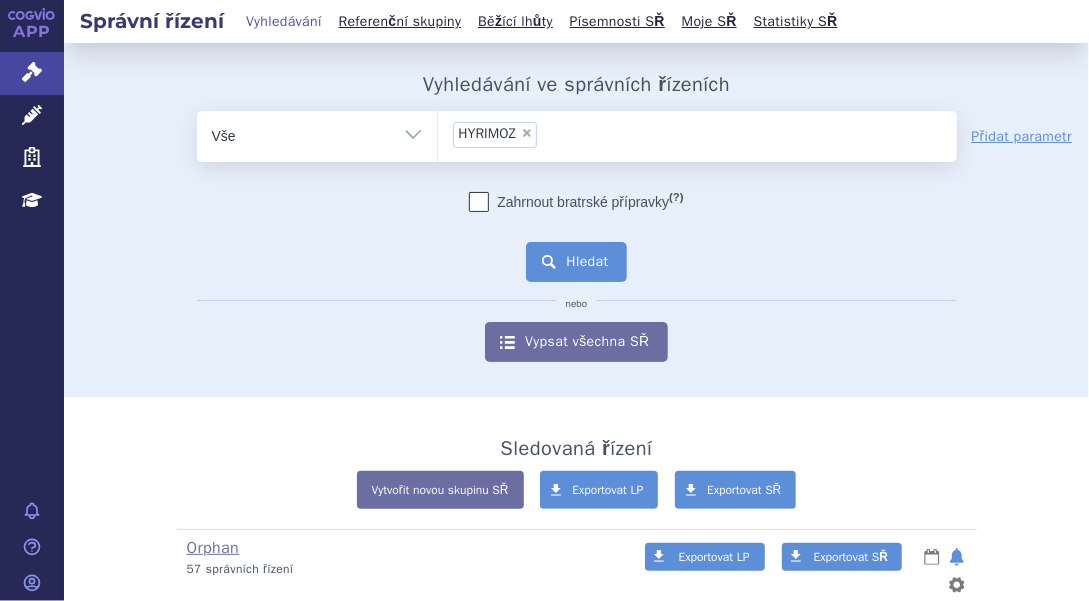 click on "Hledat" at bounding box center [576, 262] 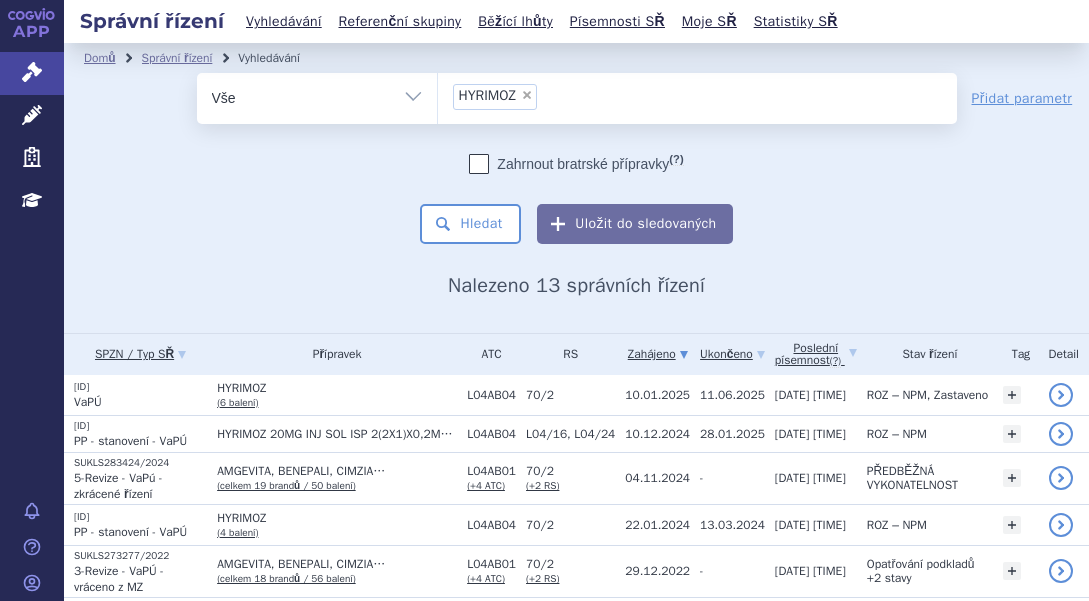 scroll, scrollTop: 0, scrollLeft: 0, axis: both 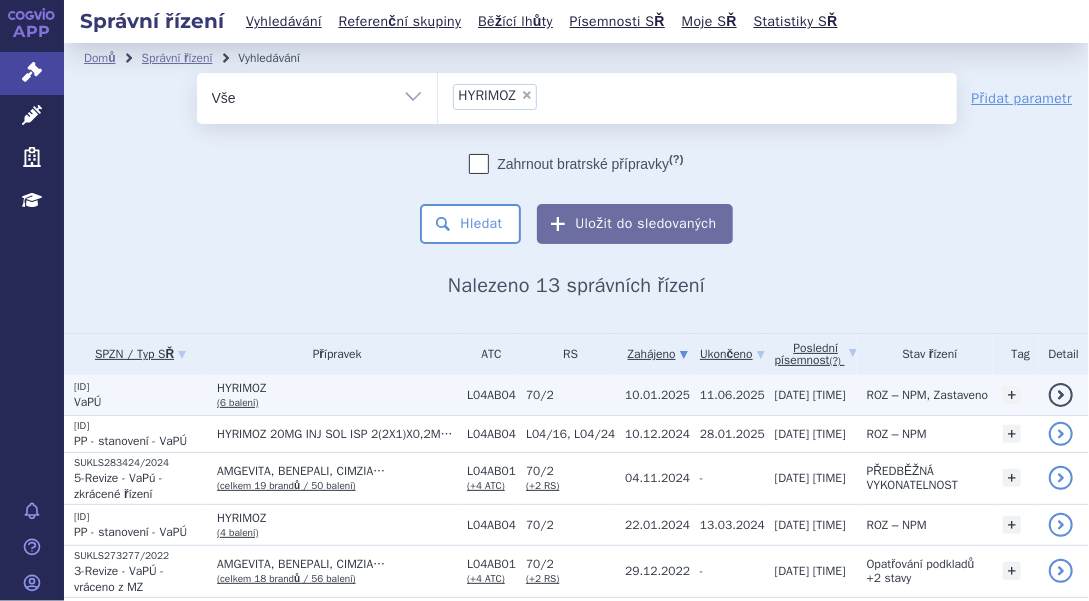click on "VaPÚ" at bounding box center (140, 402) 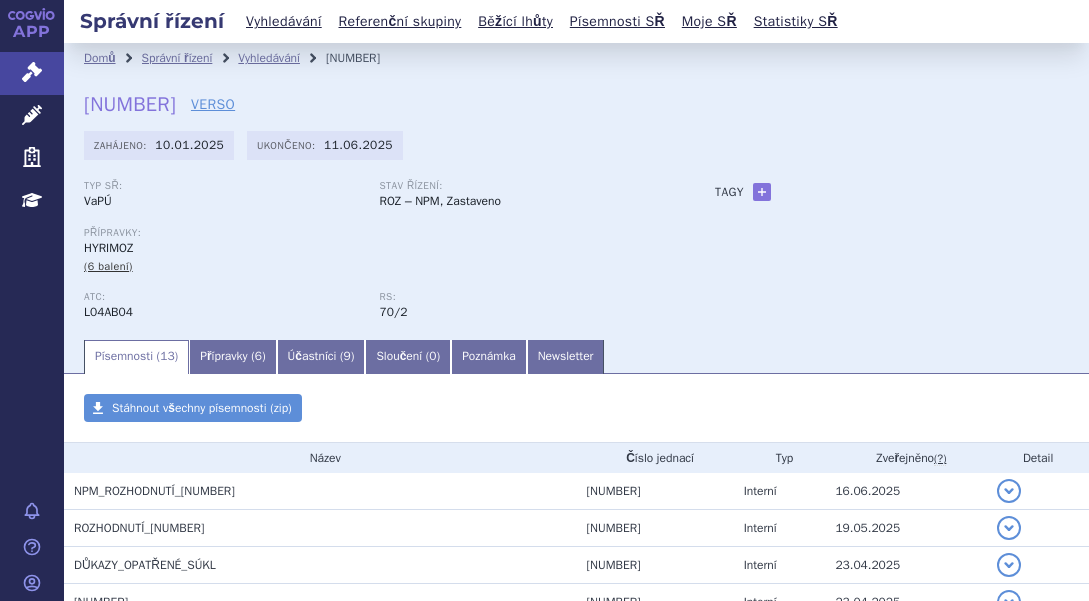 scroll, scrollTop: 0, scrollLeft: 0, axis: both 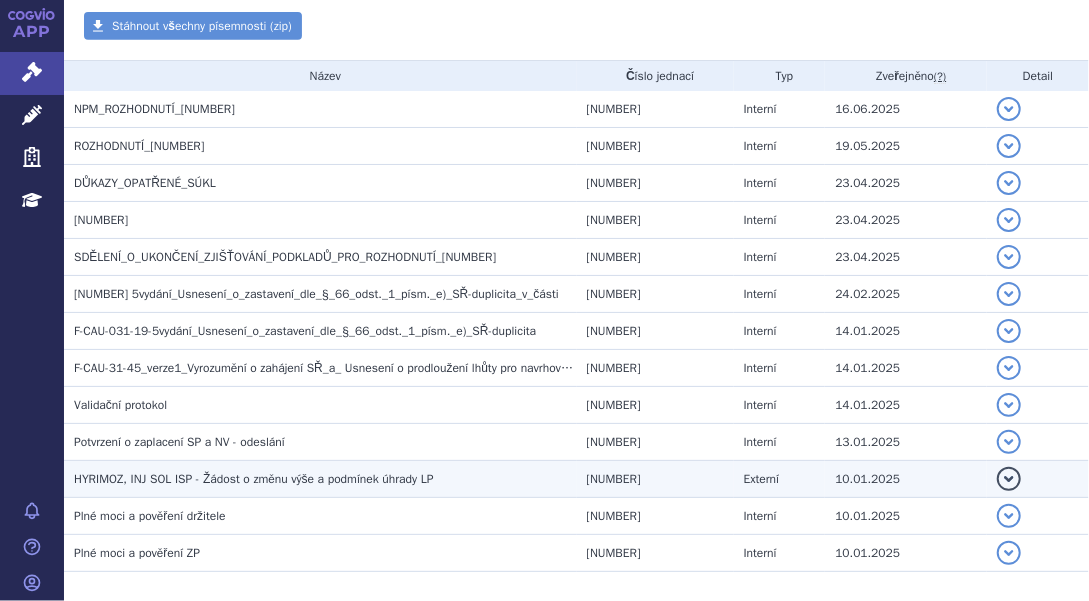 click on "HYRIMOZ, INJ SOL ISP - Žádost o změnu výše a podmínek úhrady LP" at bounding box center [253, 479] 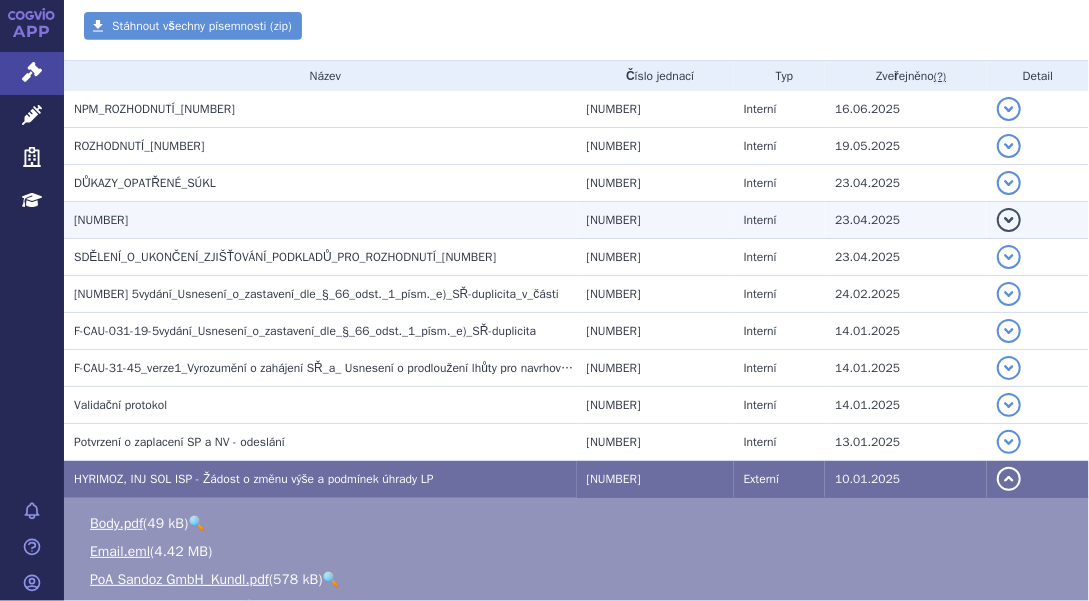 click on "HZ_SUKLS13813_2025" at bounding box center [101, 220] 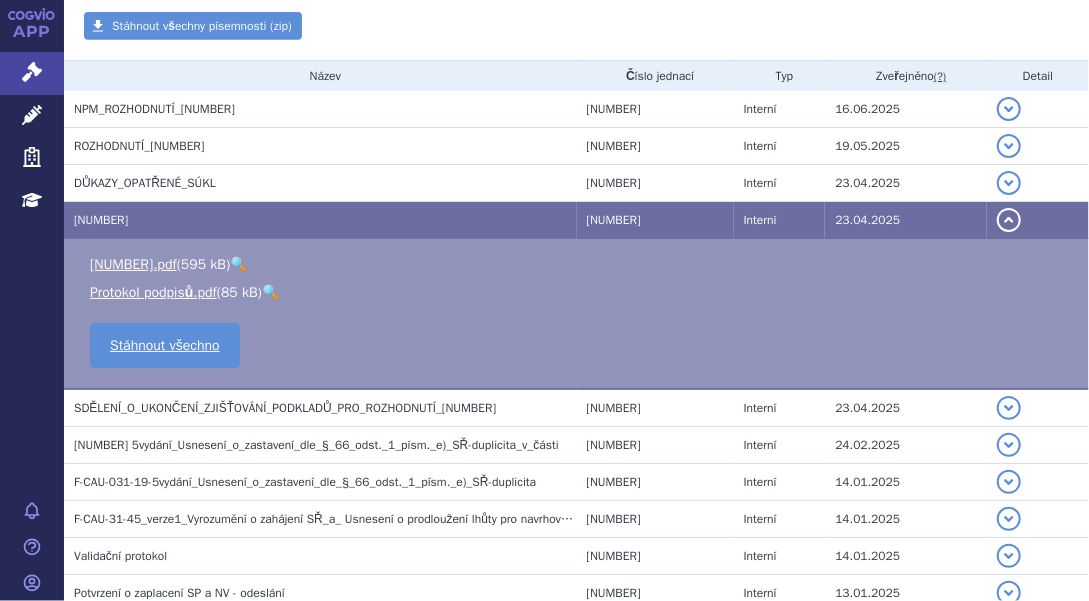 click on "🔍" at bounding box center (238, 264) 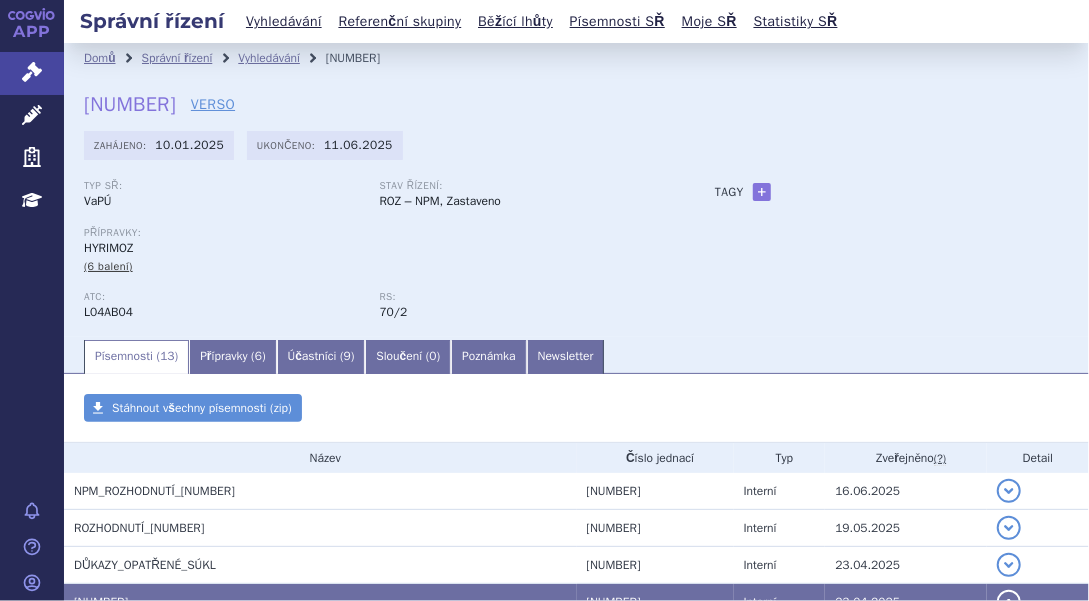 drag, startPoint x: 436, startPoint y: 59, endPoint x: 343, endPoint y: 67, distance: 93.34345 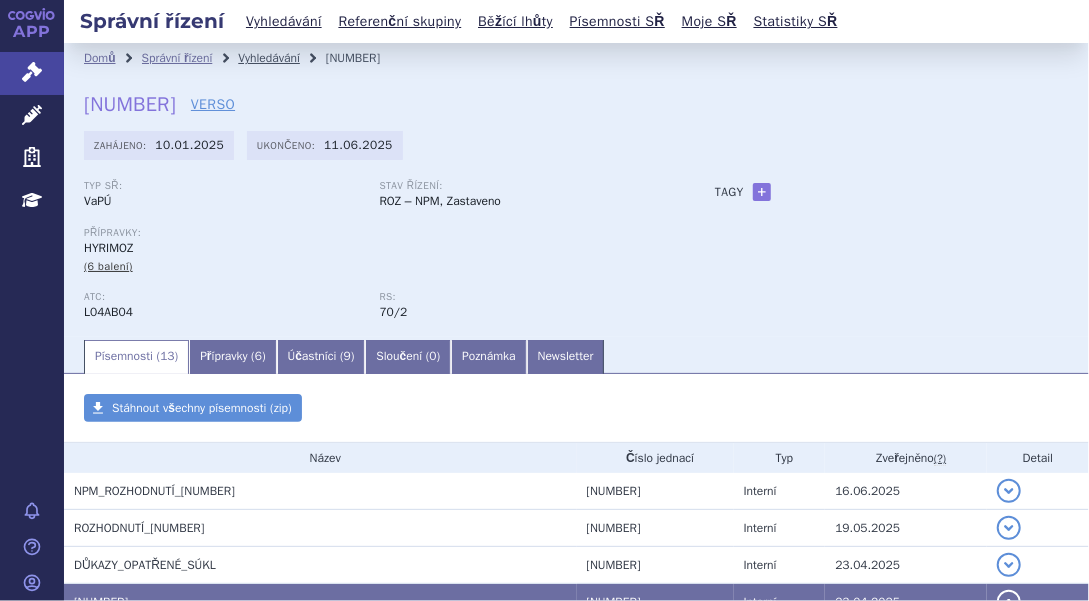 click on "Vyhledávání" at bounding box center [269, 58] 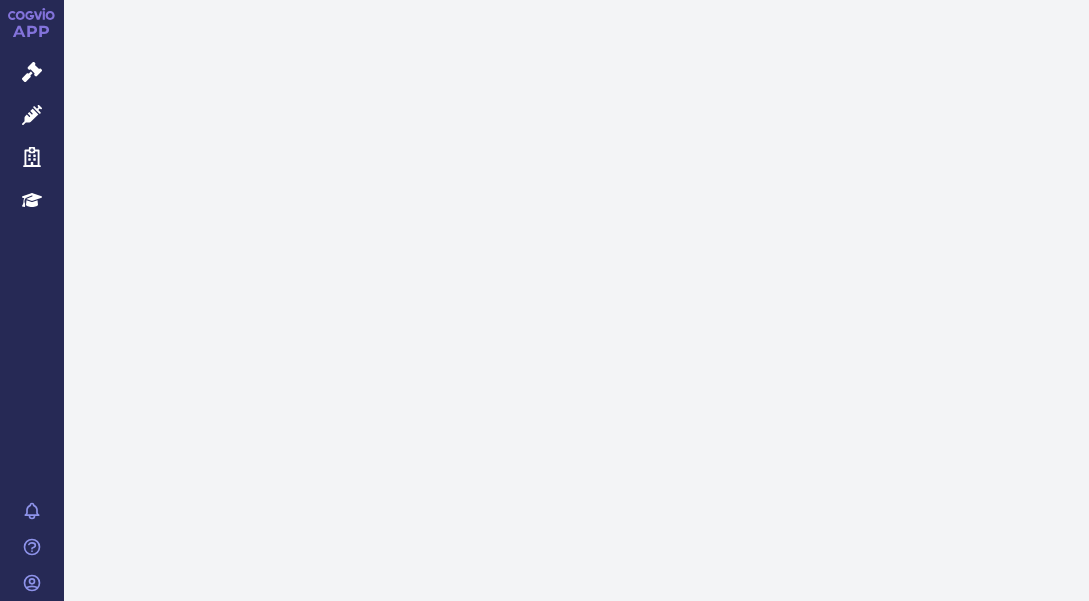 scroll, scrollTop: 0, scrollLeft: 0, axis: both 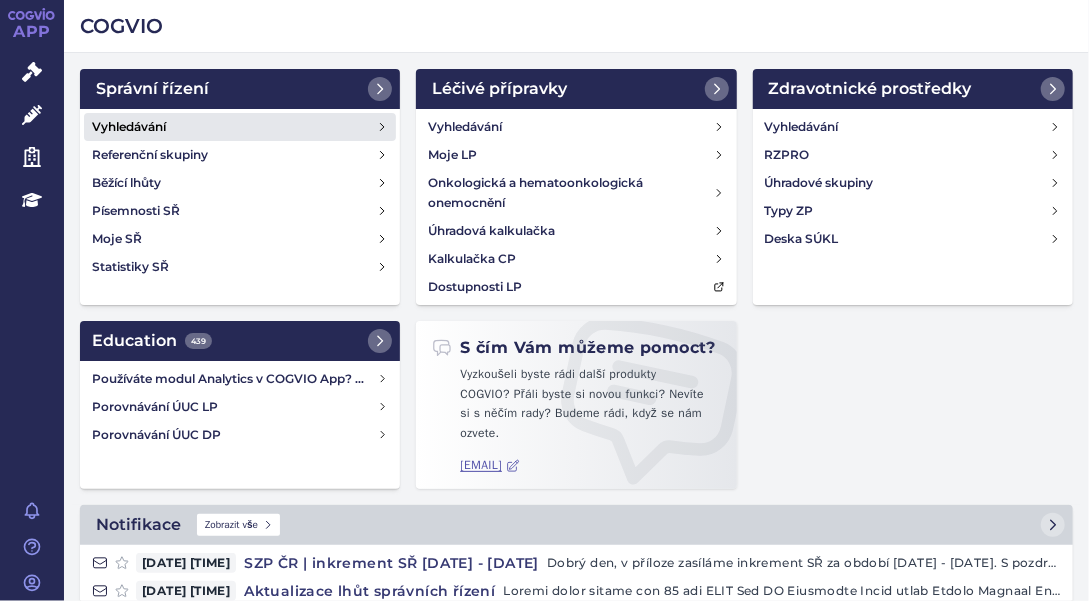 click on "Vyhledávání" at bounding box center (240, 127) 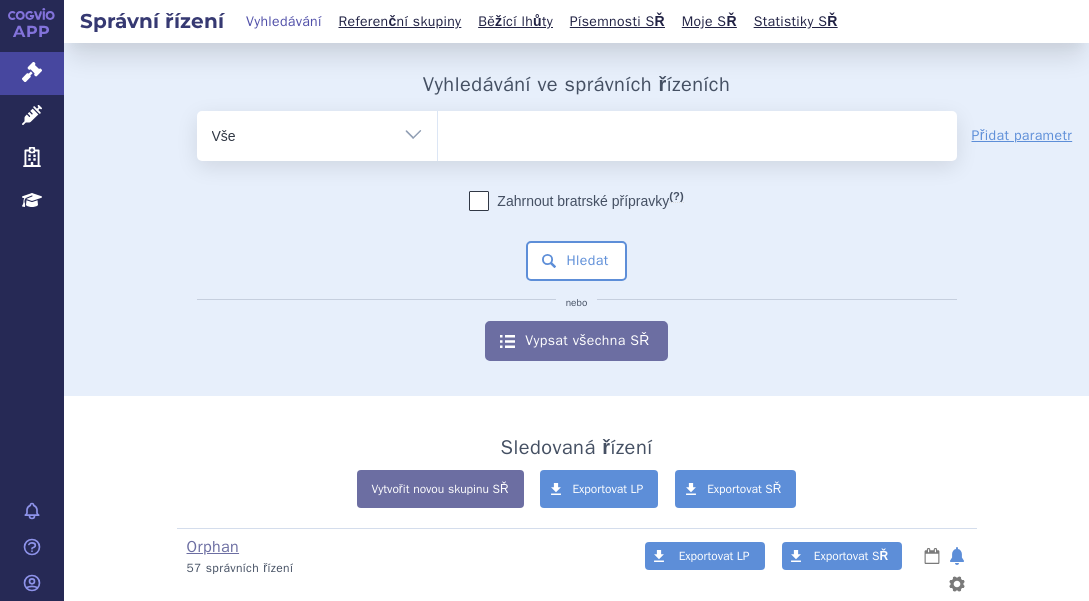 scroll, scrollTop: 0, scrollLeft: 0, axis: both 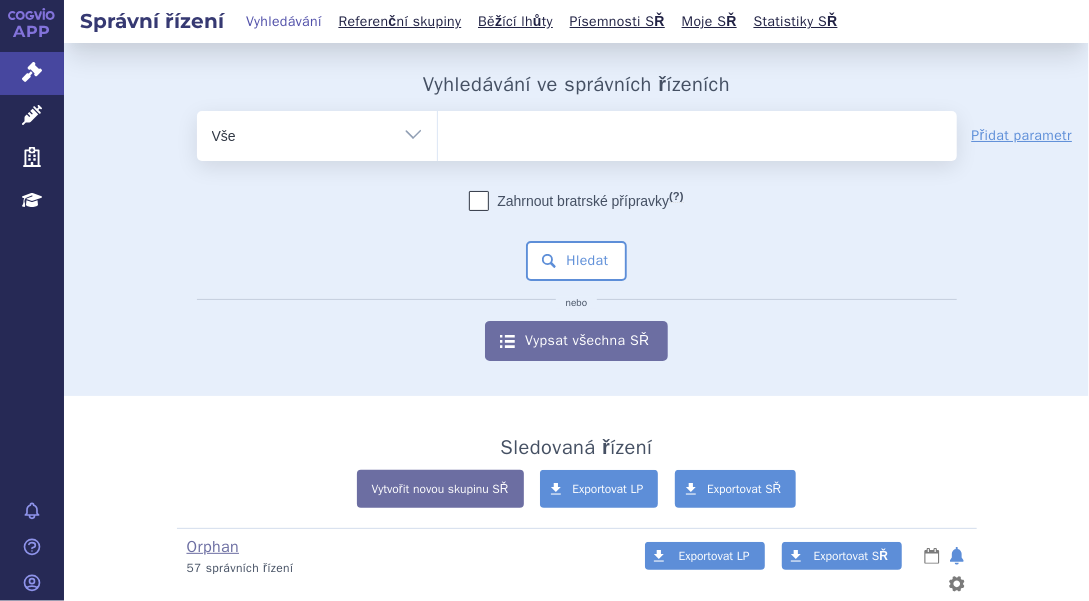 click at bounding box center (697, 132) 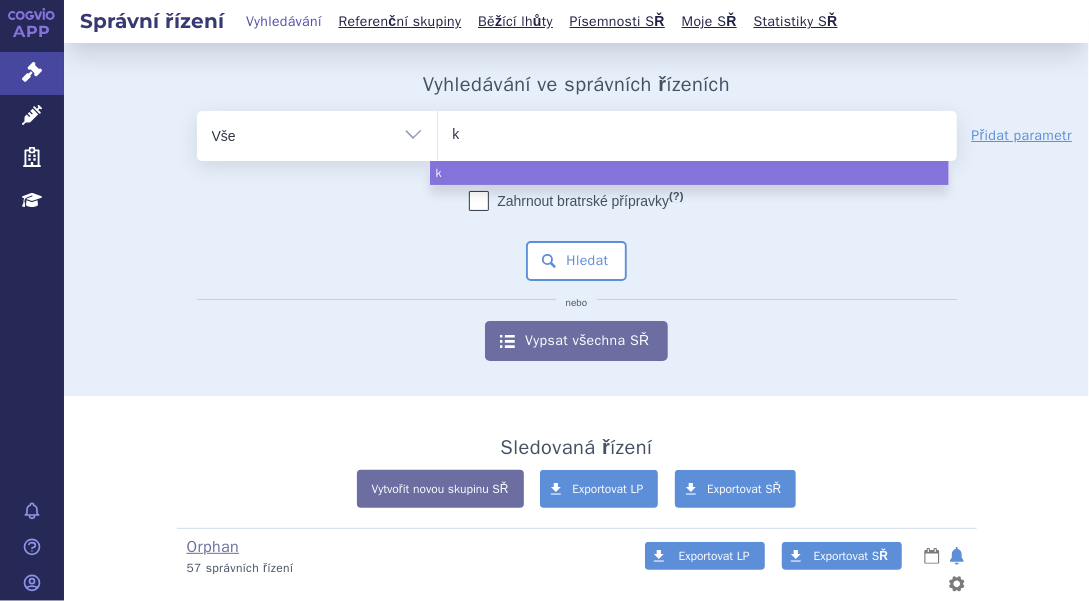 type on "ke" 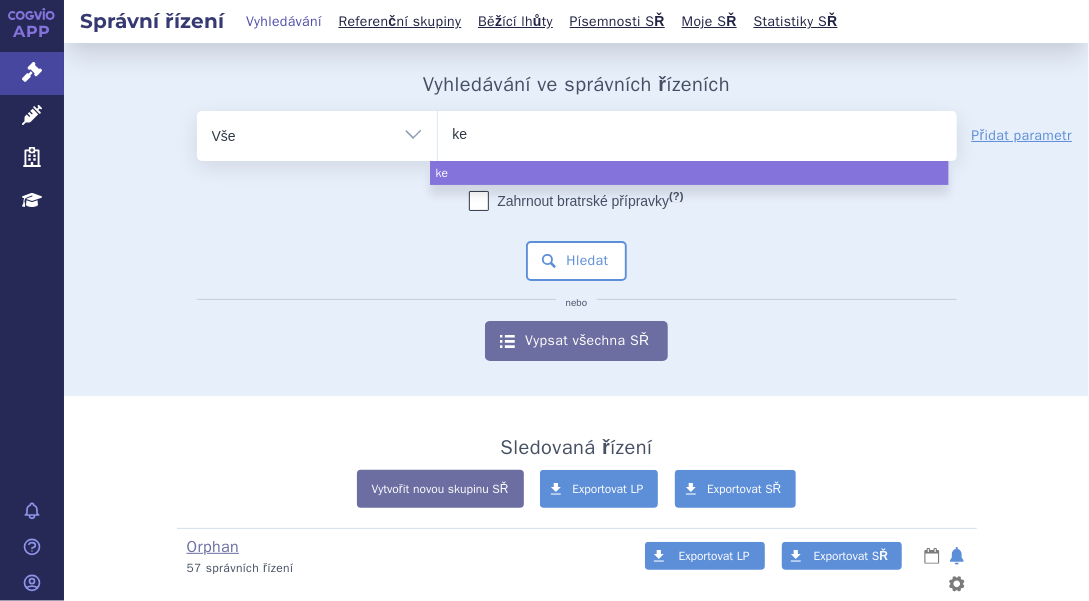 type on "kes" 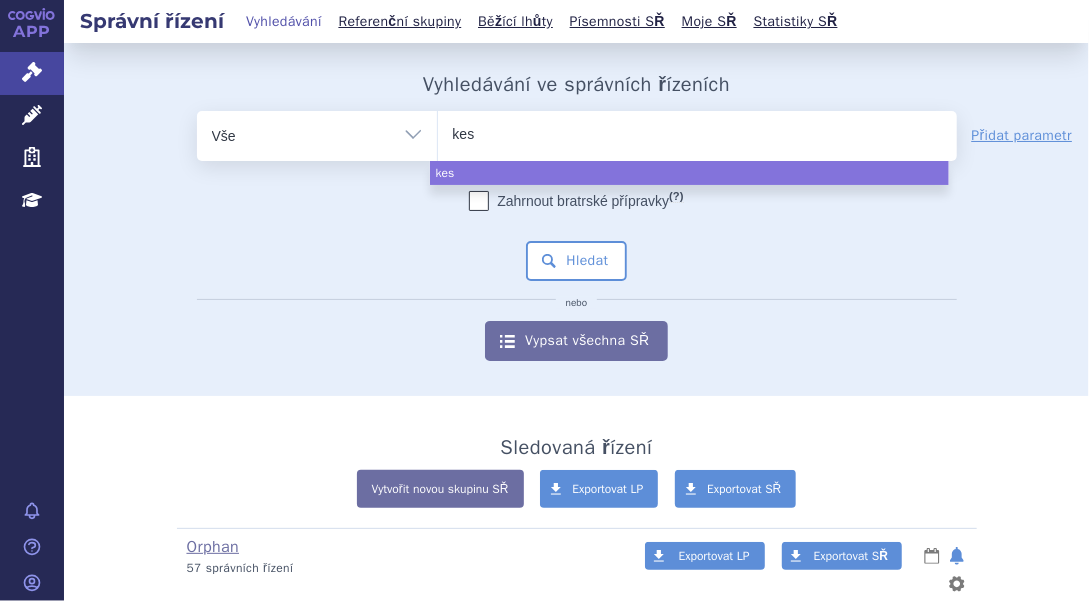 type on "kesi" 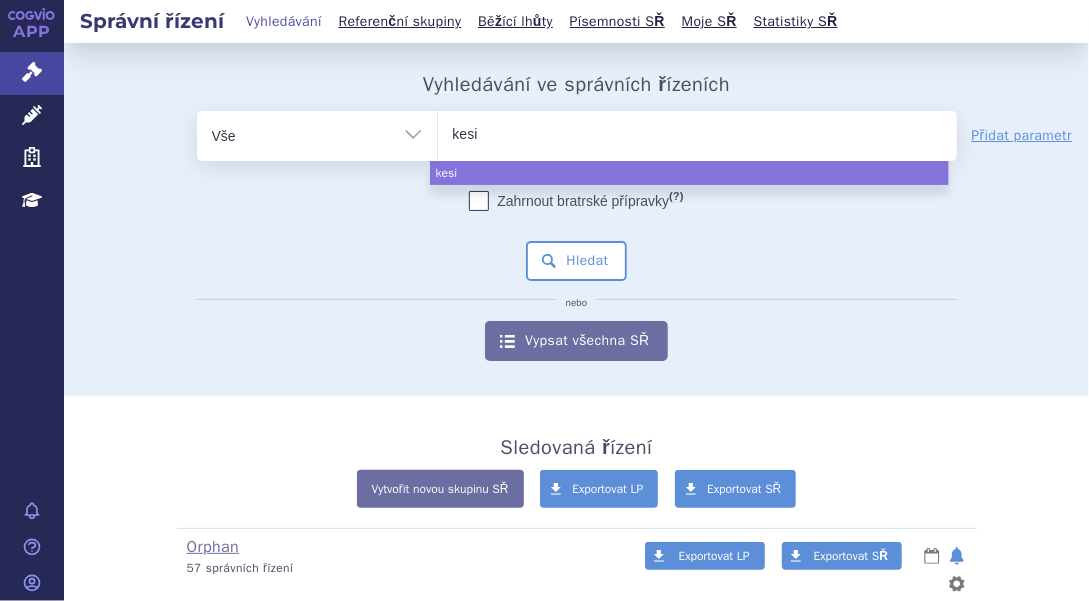 type on "kesim" 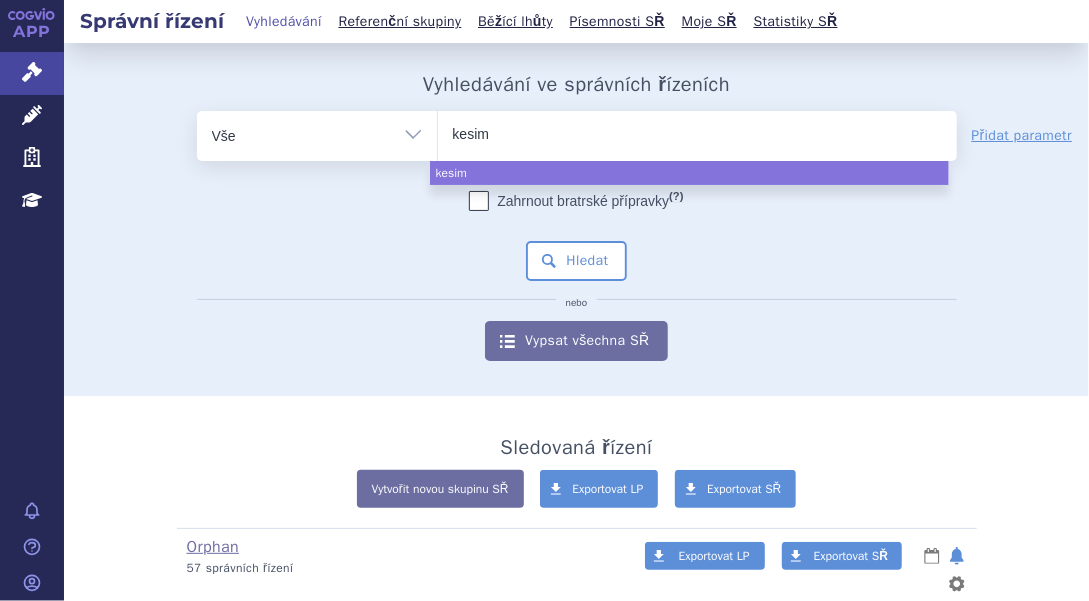 type on "kesimp" 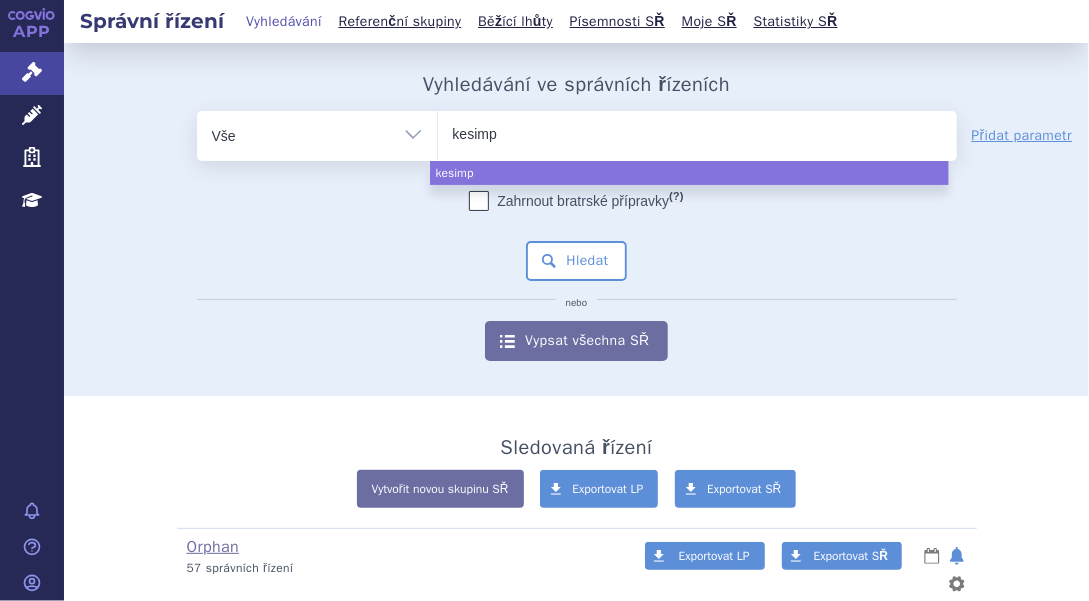 type on "kesimpt" 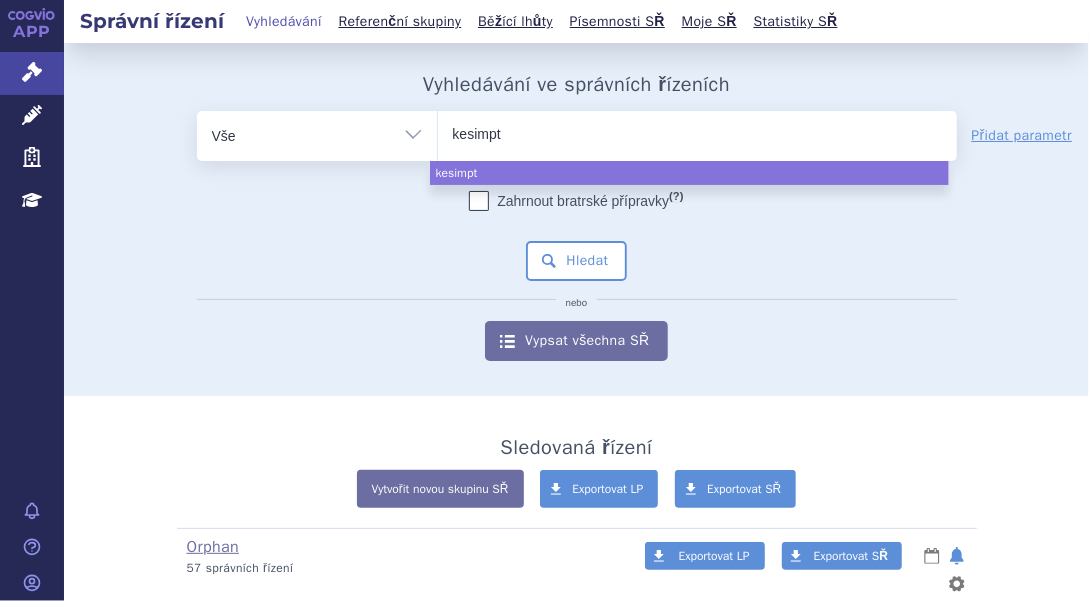 type on "kesimpta" 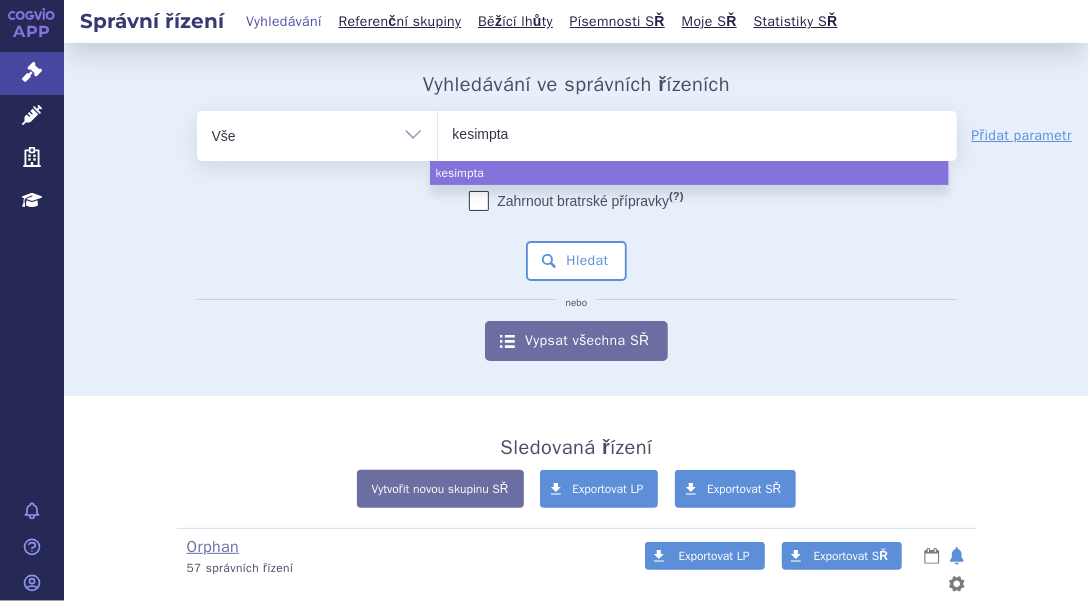 select on "kesimpta" 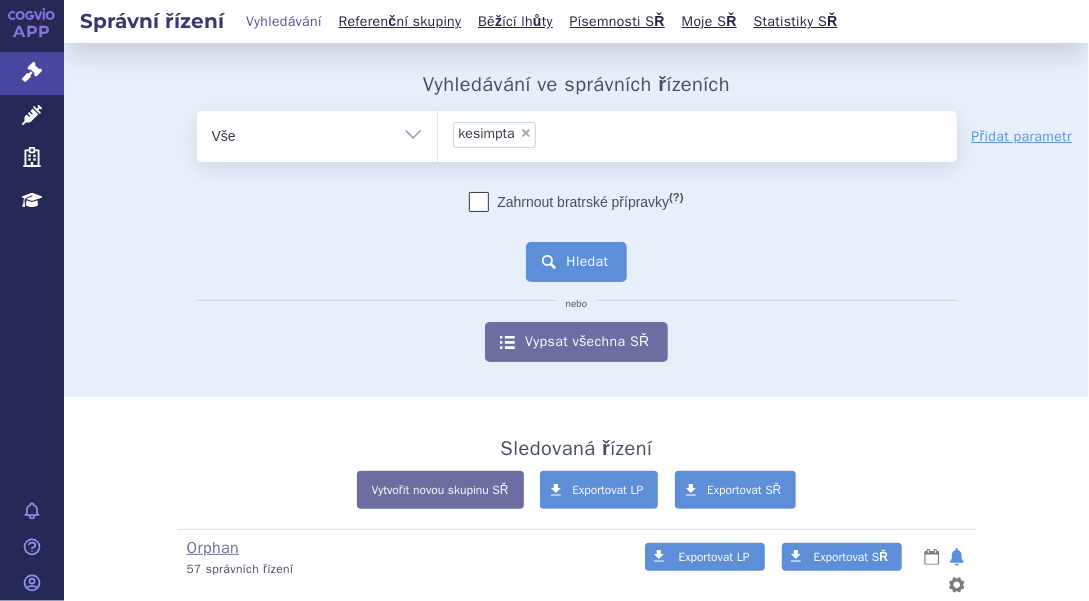 click on "Hledat" at bounding box center [576, 262] 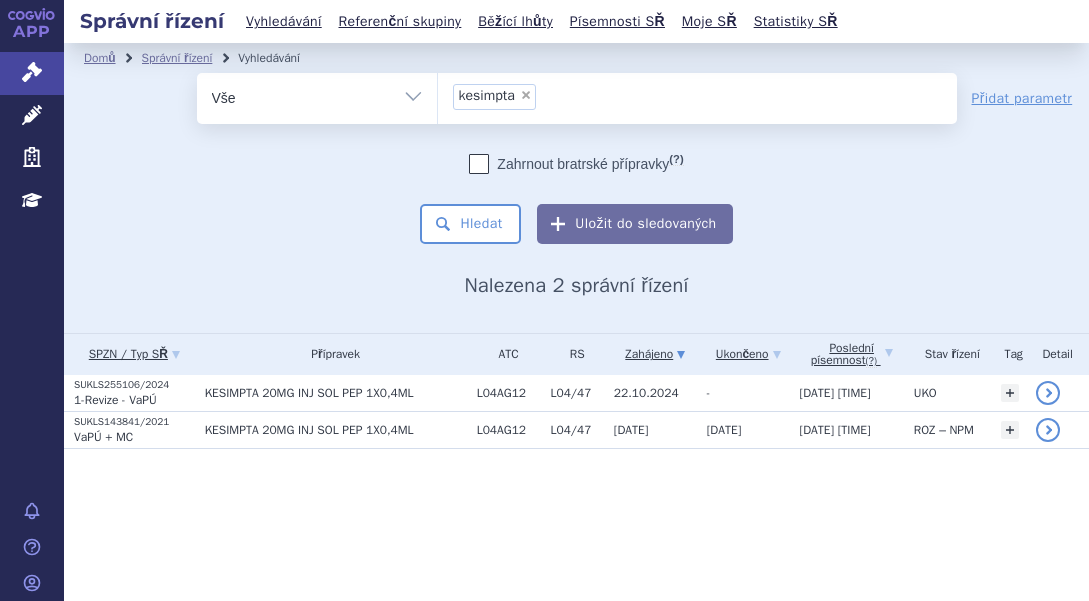 scroll, scrollTop: 0, scrollLeft: 0, axis: both 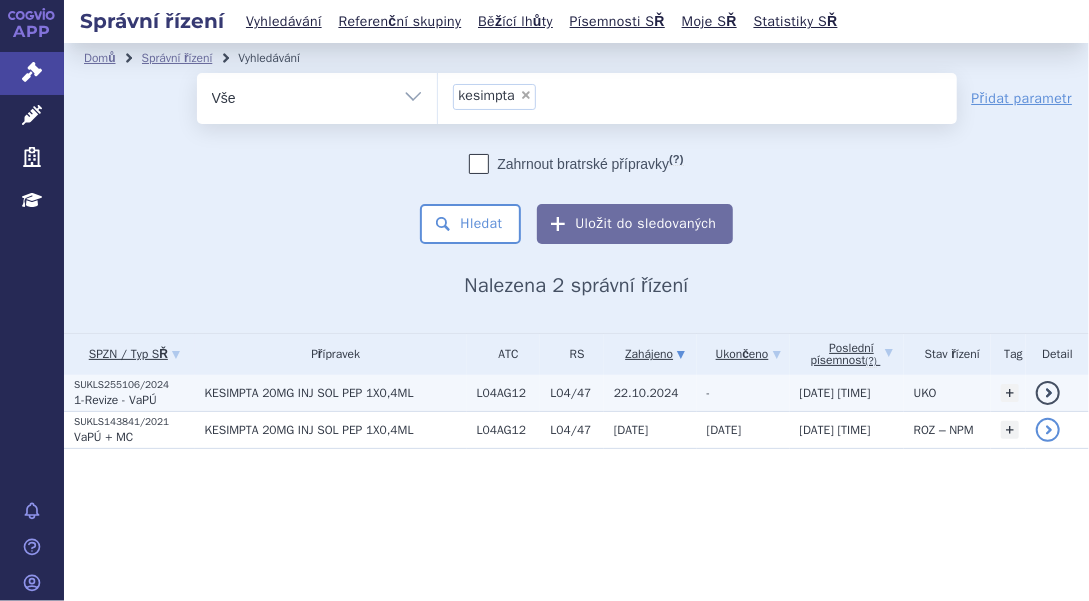 click on "1-Revize - VaPÚ" at bounding box center (115, 400) 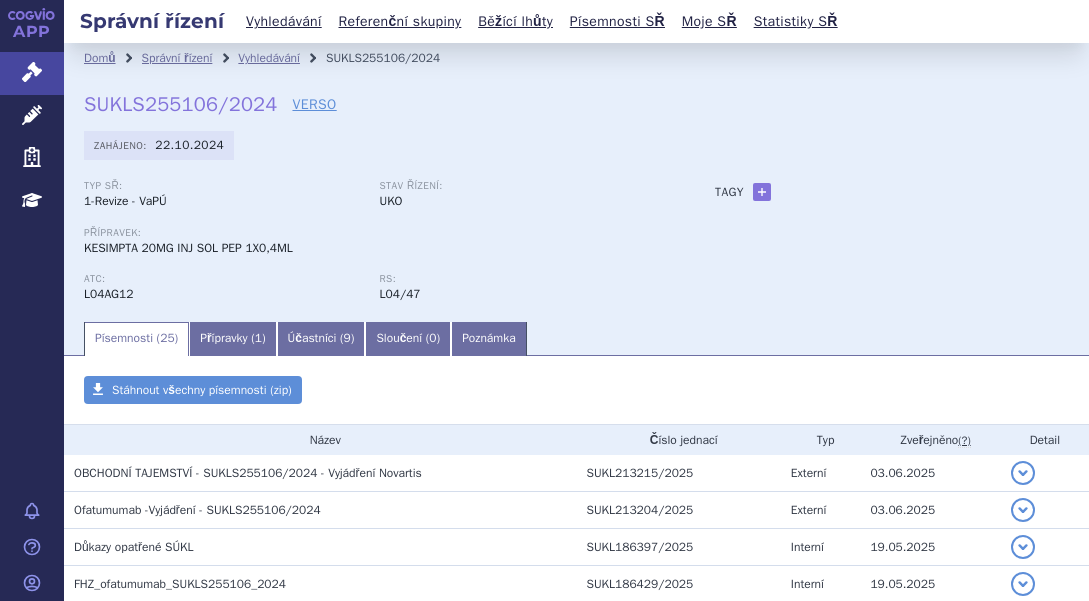 scroll, scrollTop: 0, scrollLeft: 0, axis: both 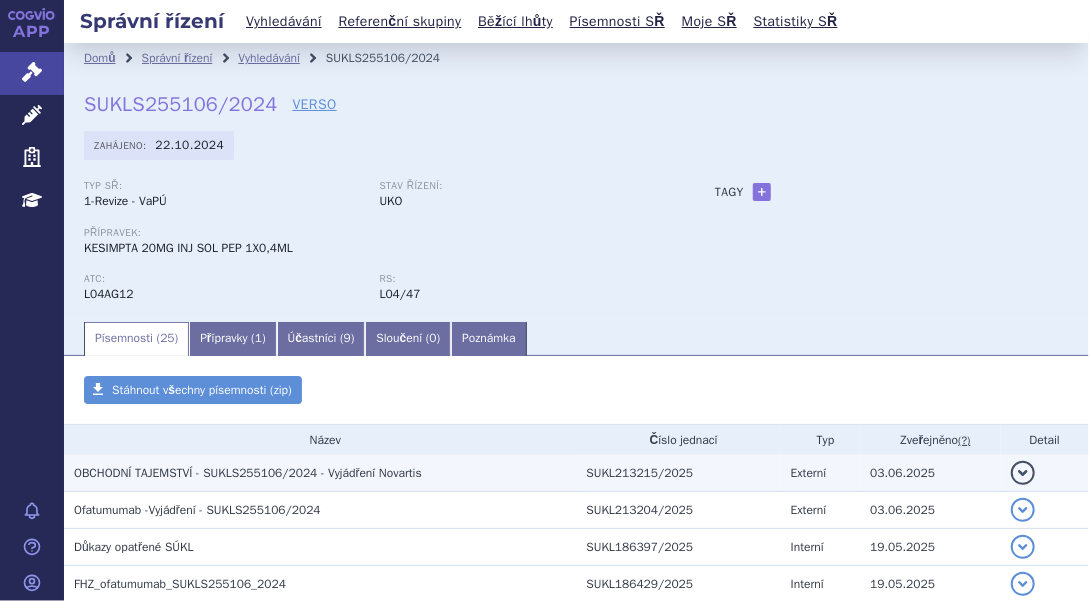 click on "OBCHODNÍ TAJEMSTVÍ - SUKLS255106/2024 - Vyjádření Novartis" at bounding box center [248, 473] 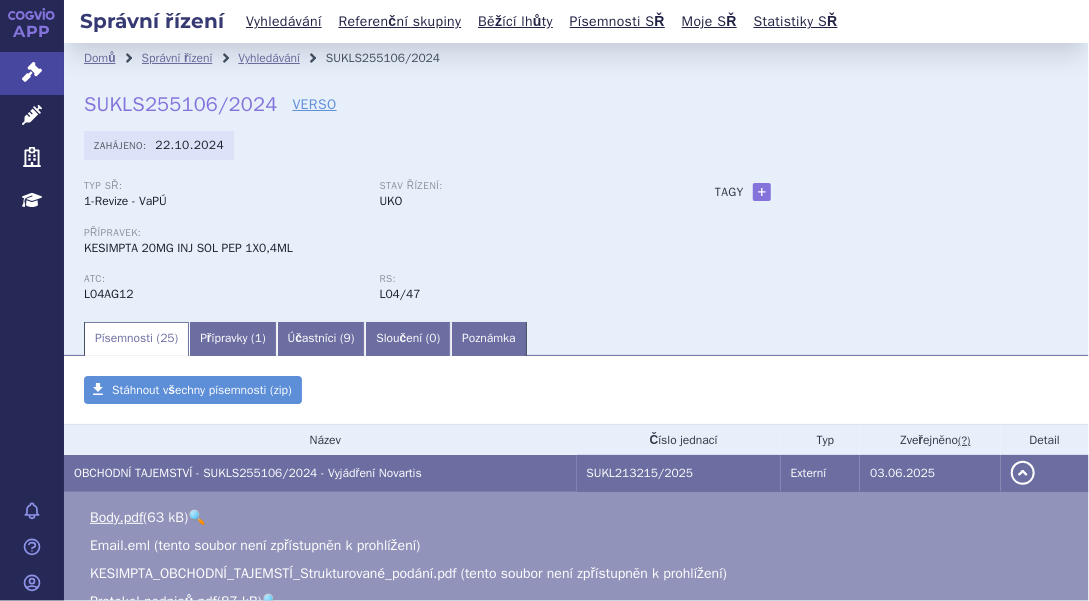 click on "Domů
Správní řízení
Vyhledávání
SUKLS255106/2024
SUKLS255106/2024
VERSO
Zahájeno:
22.10.2024
Typ SŘ:
1-Revize - VaPÚ
Stav řízení: UKO" at bounding box center (576, 875) 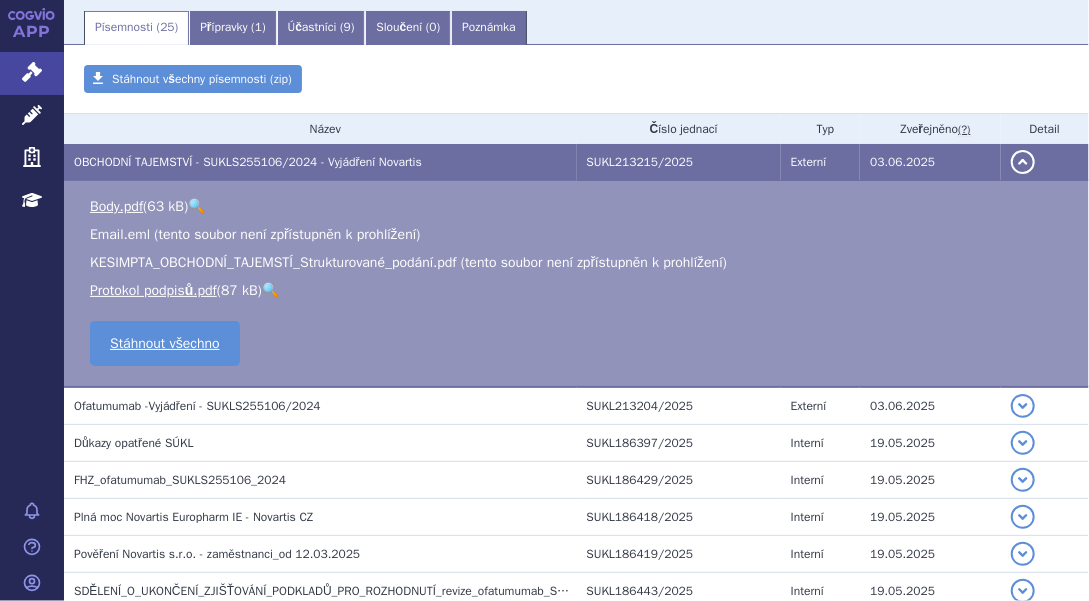 scroll, scrollTop: 317, scrollLeft: 0, axis: vertical 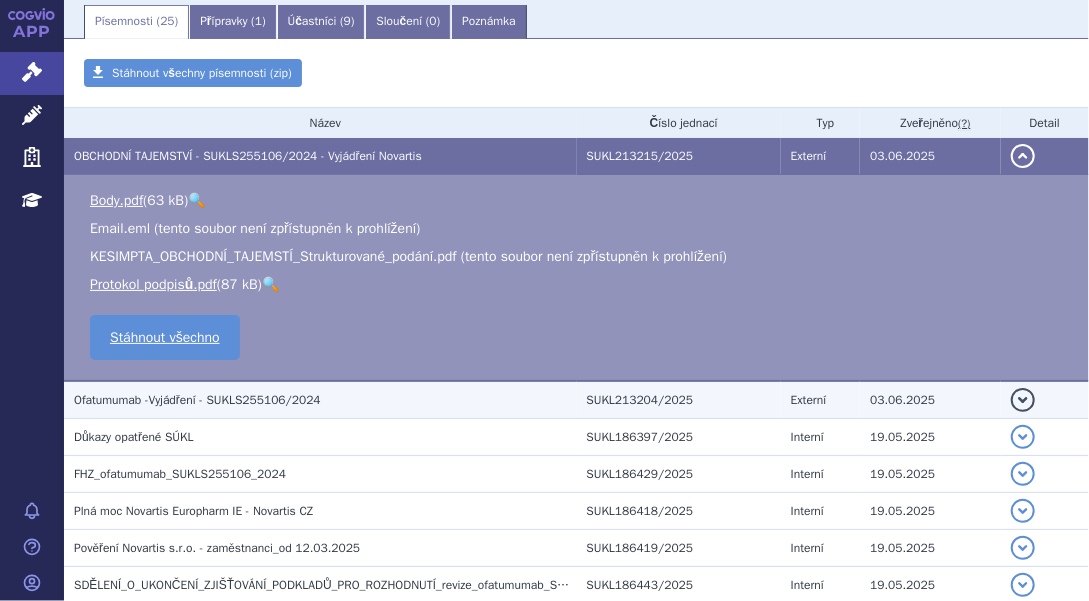 click on "Ofatumumab -Vyjádření - SUKLS255106/2024" at bounding box center (320, 400) 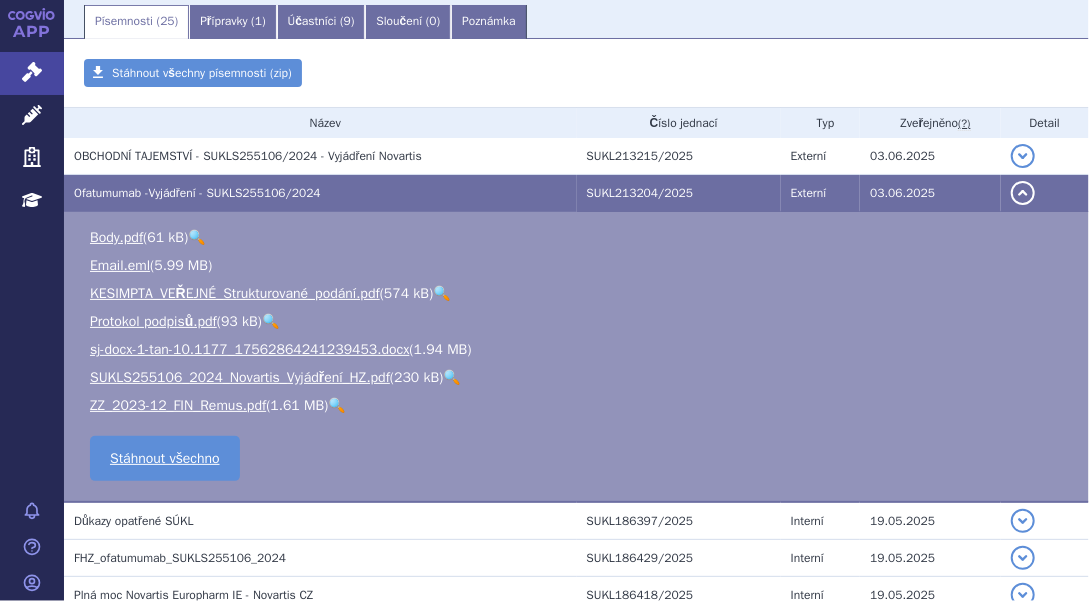 click on "🔍" at bounding box center (451, 377) 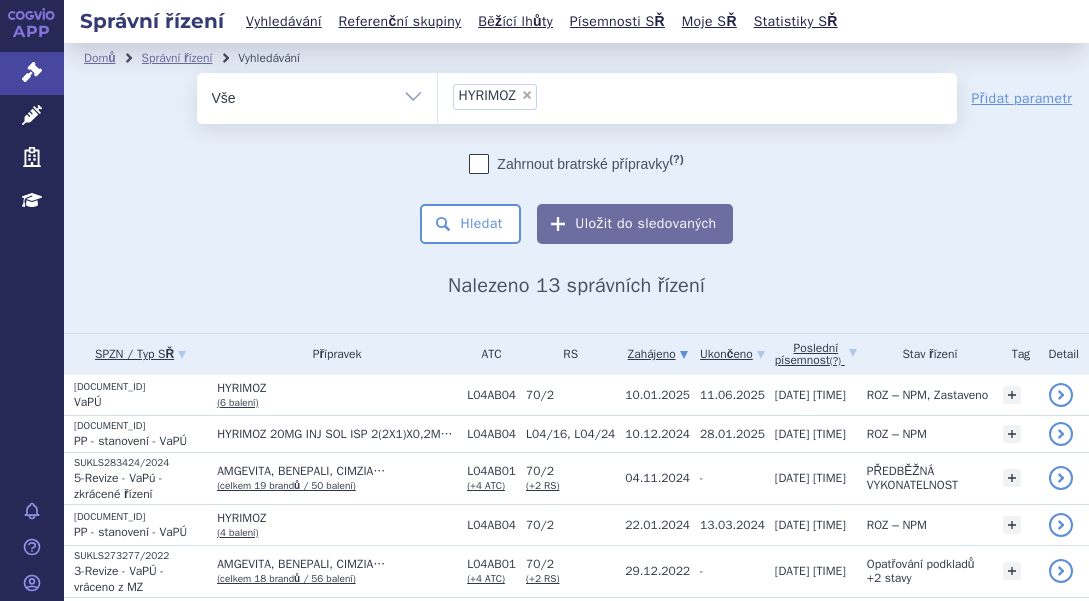 scroll, scrollTop: 0, scrollLeft: 0, axis: both 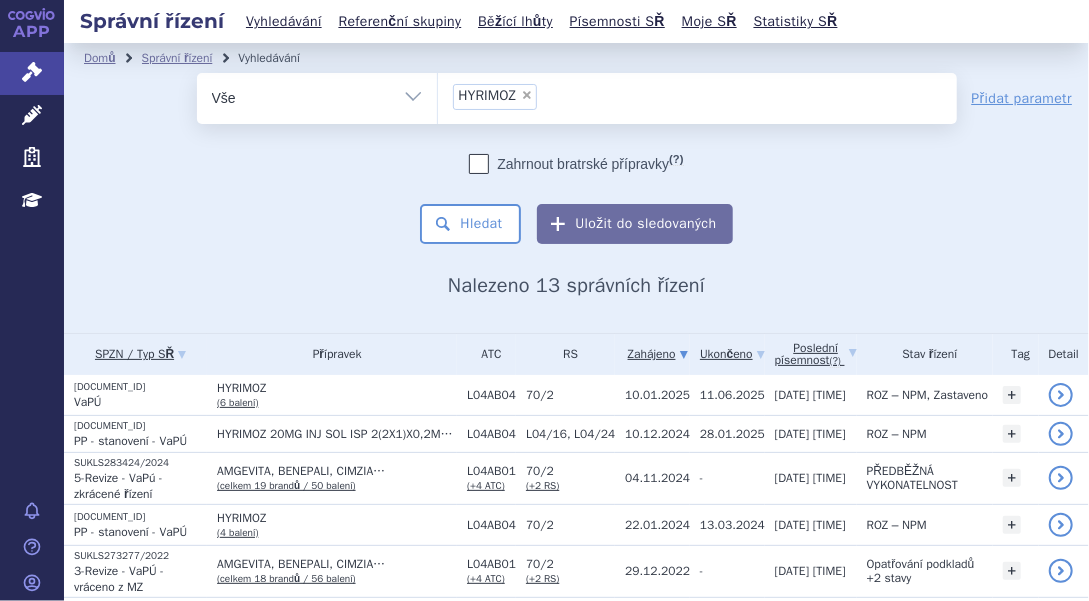 click on "×" at bounding box center (527, 95) 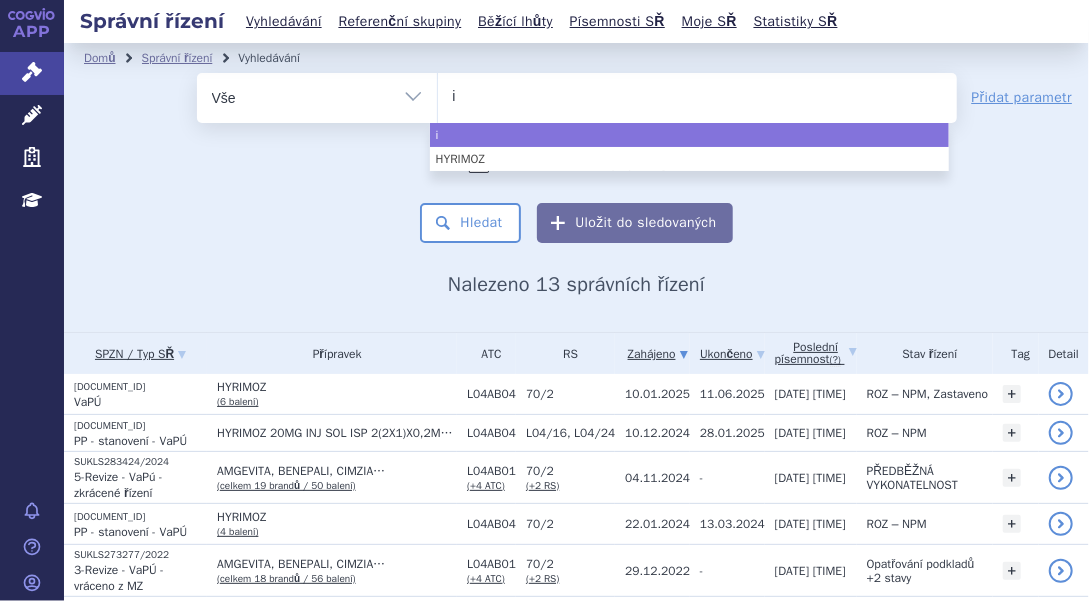 type on "im" 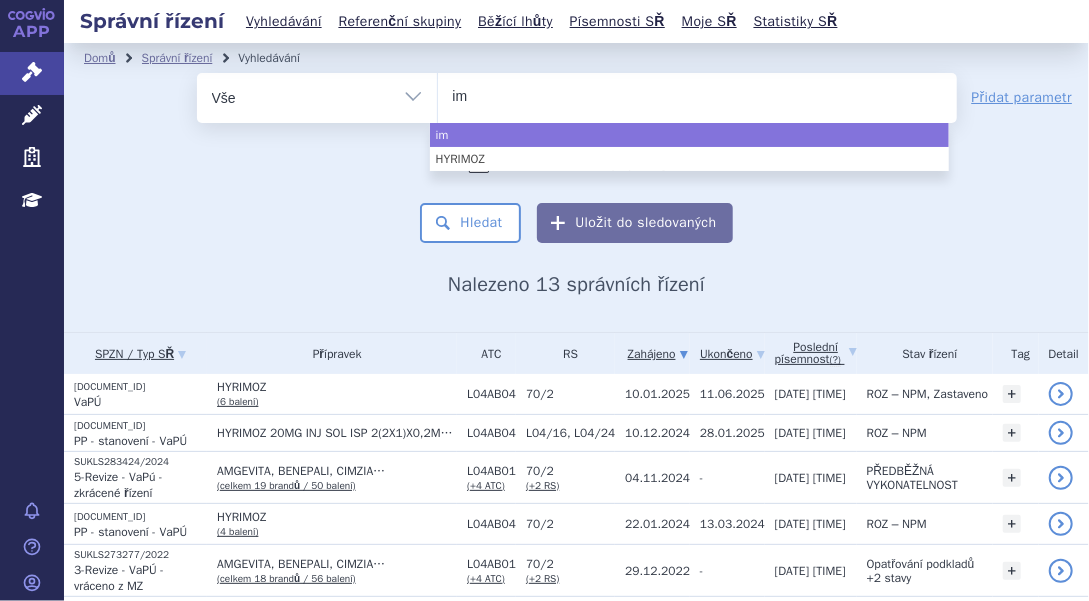 type on "imb" 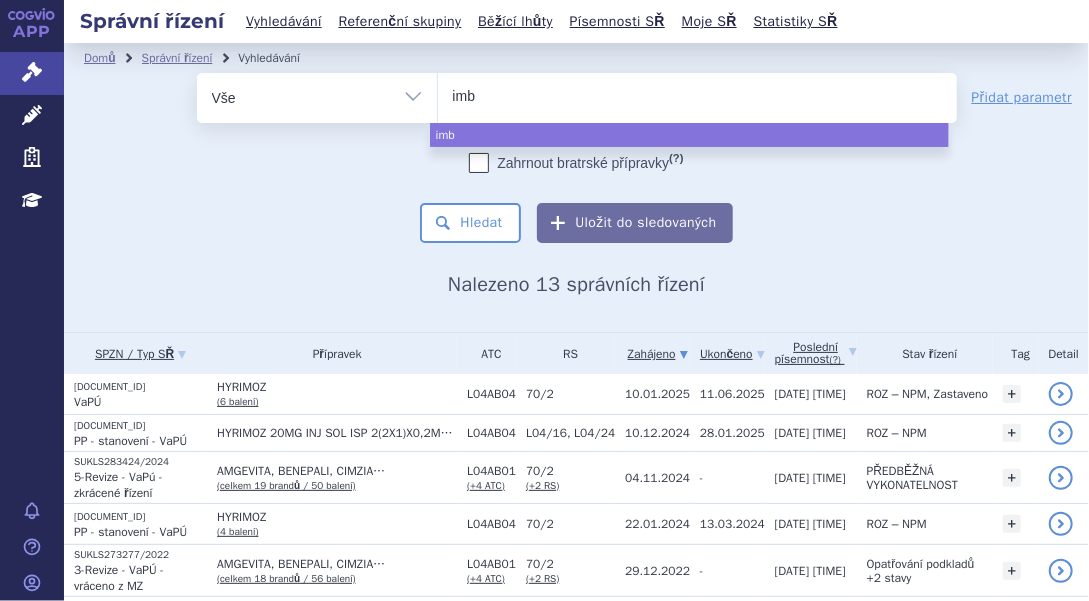 type on "imbr" 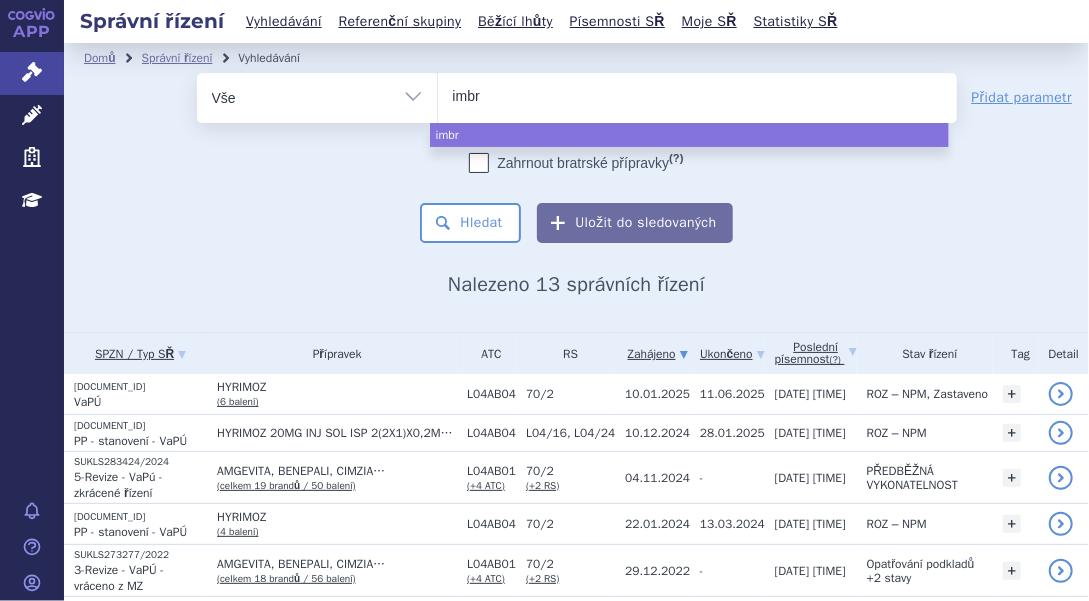 type on "imbru" 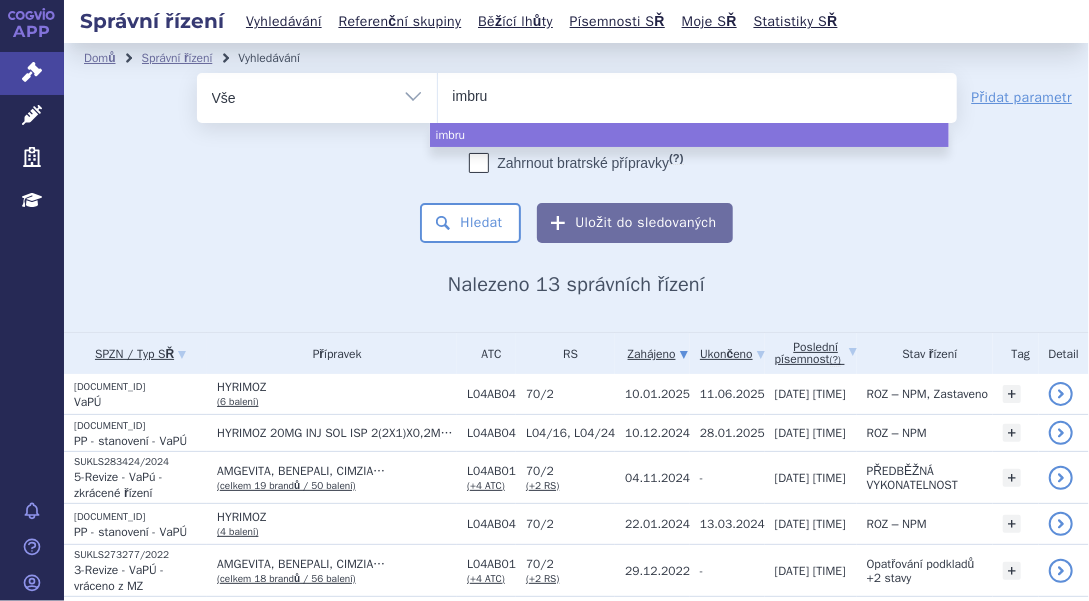 type on "imbruc" 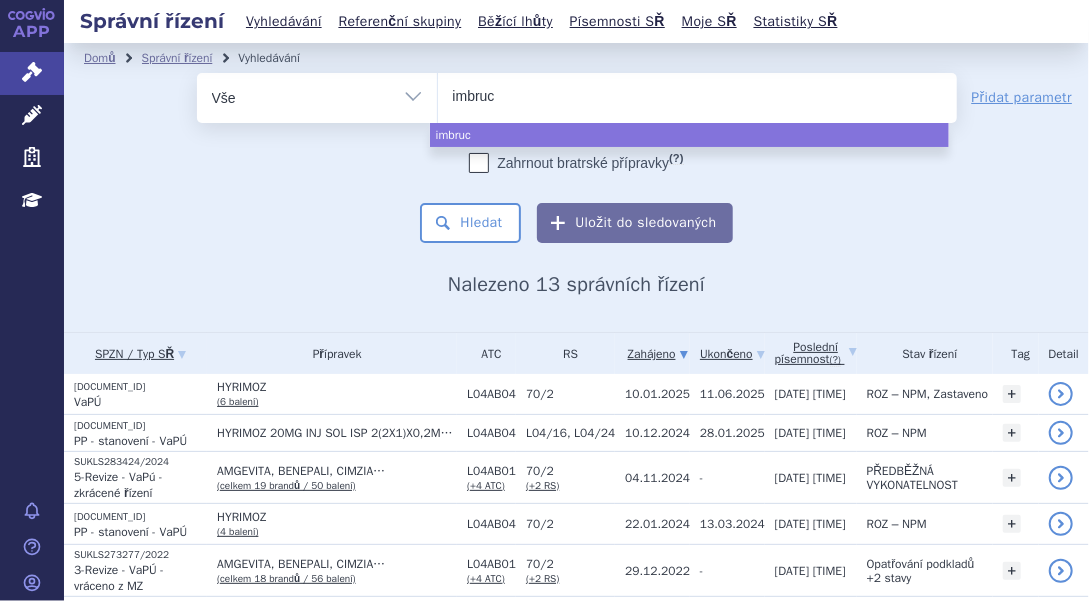 type on "imbru" 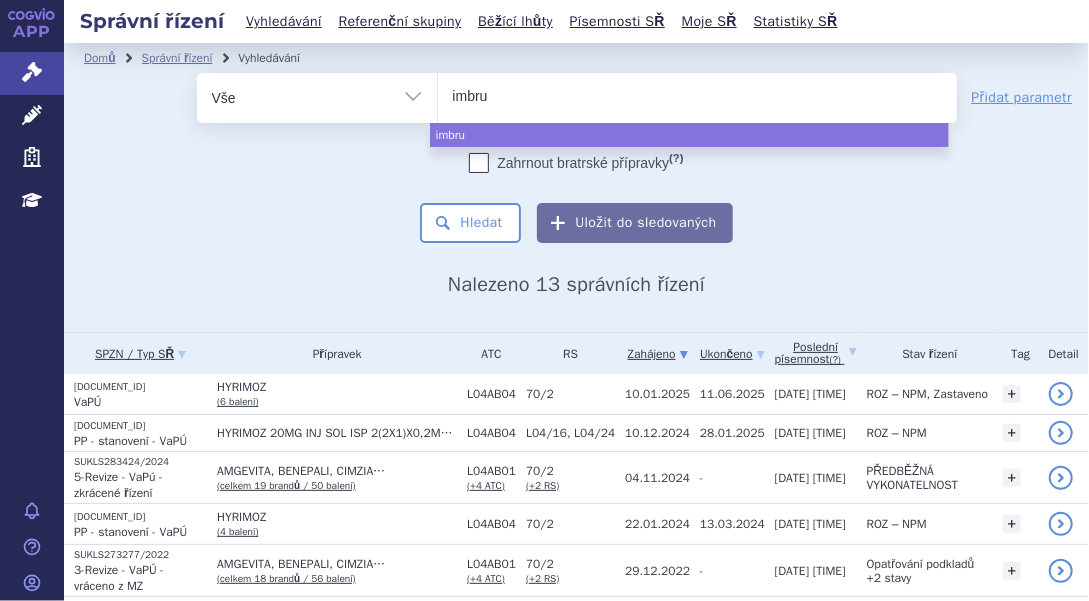 type on "imbruv" 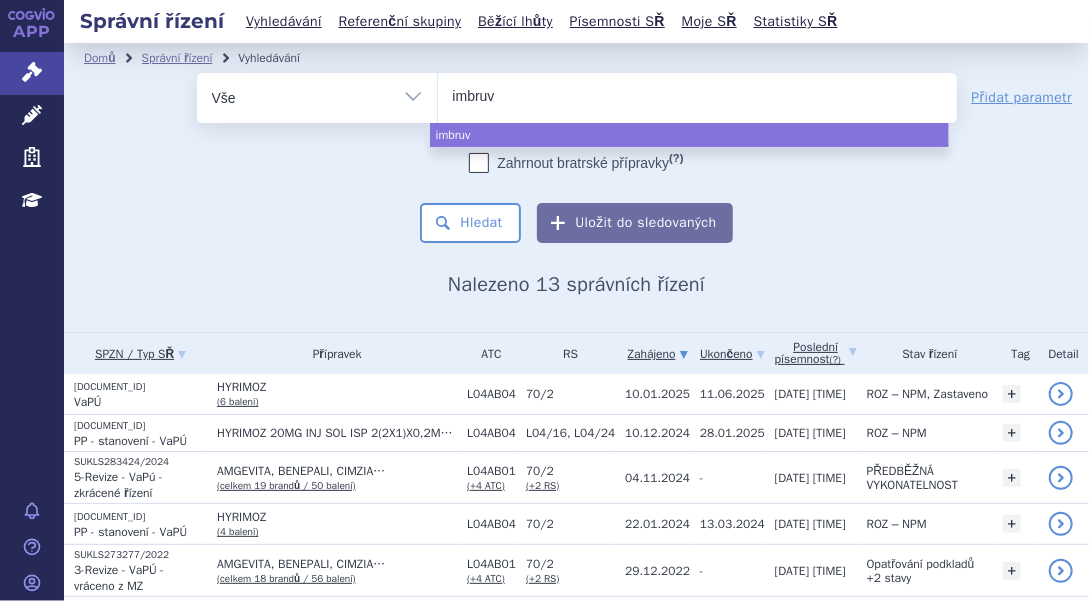 type on "imbruvi" 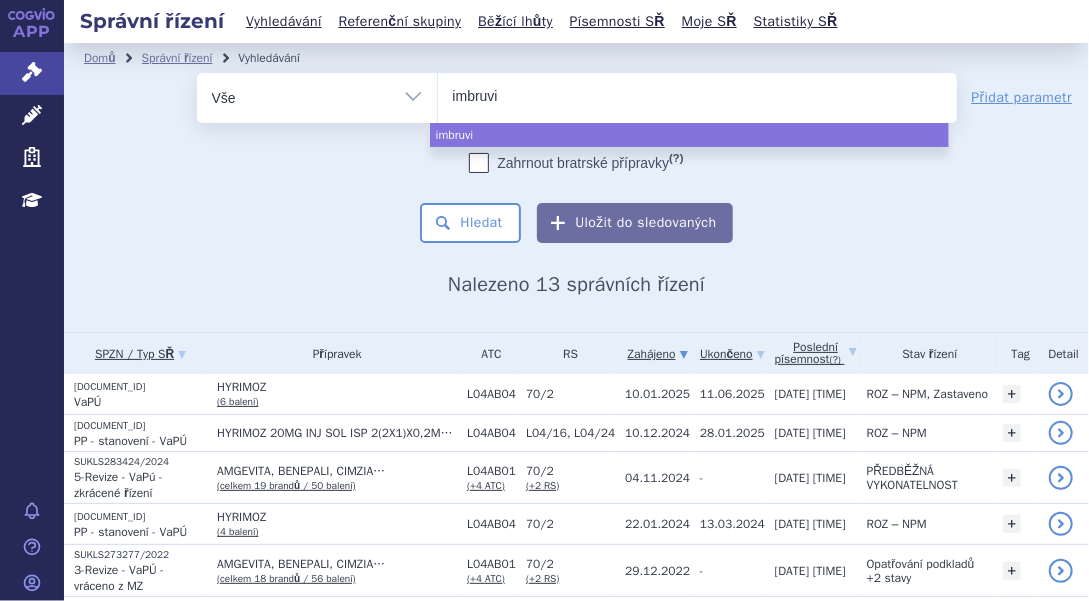 type on "imbruvic" 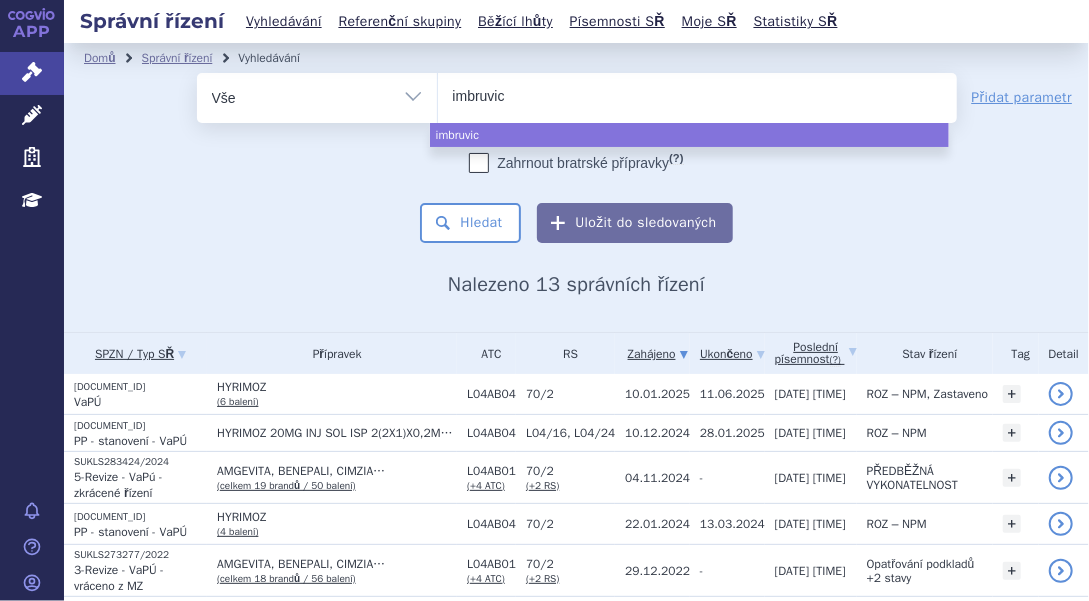 type on "imbruvica" 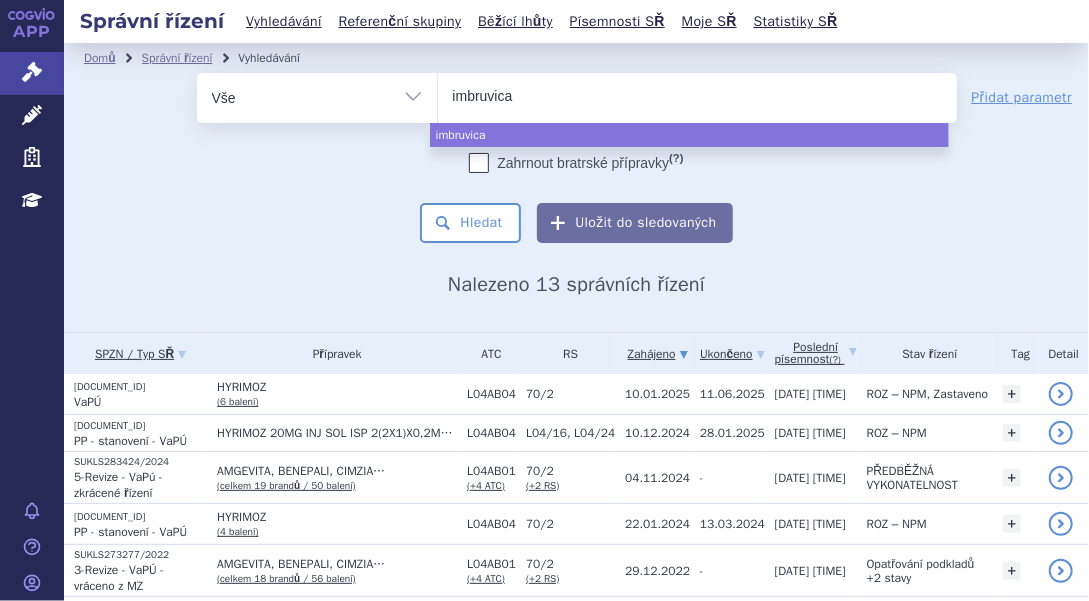 select on "imbruvica" 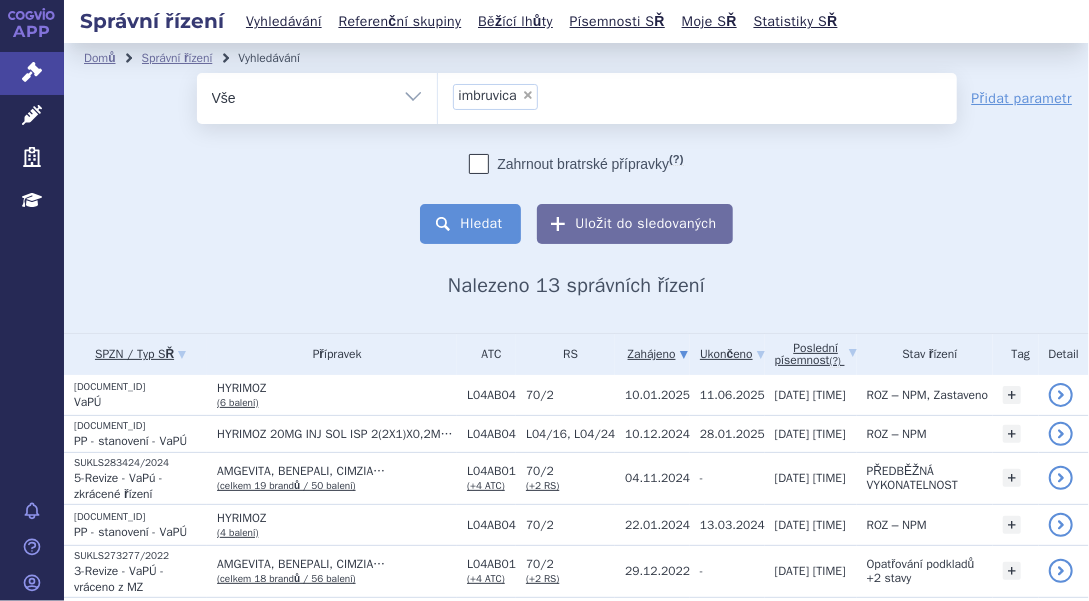 click on "Hledat" at bounding box center [470, 224] 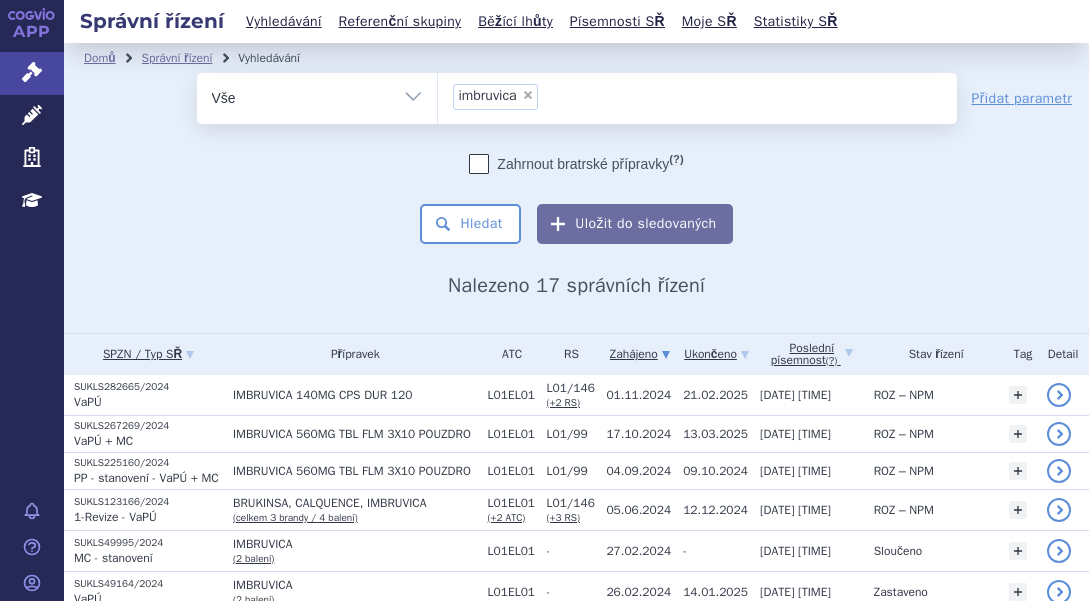 scroll, scrollTop: 0, scrollLeft: 0, axis: both 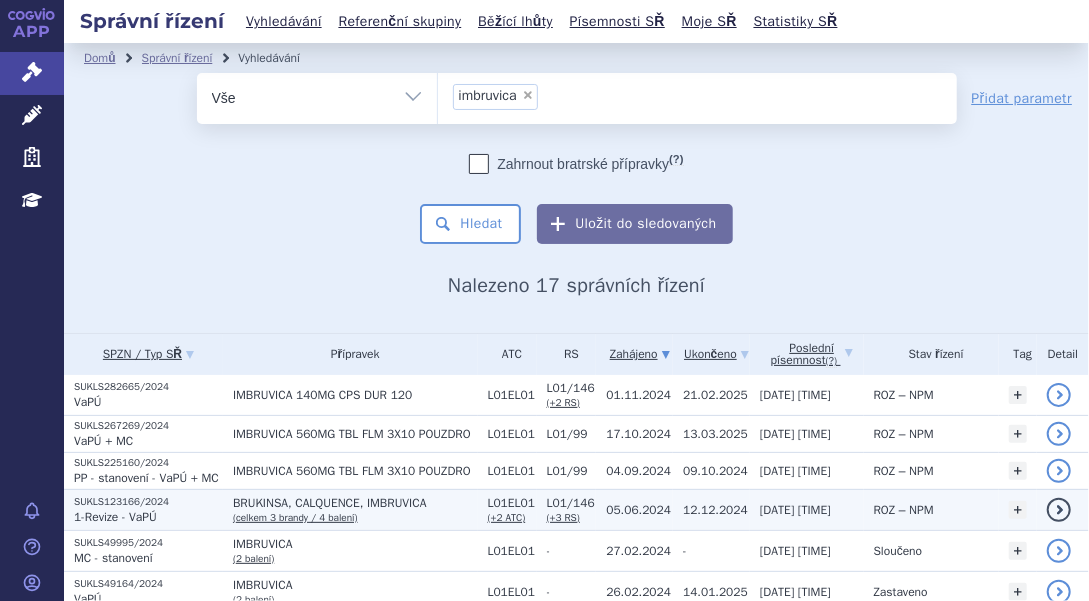 click on "(celkem 3 brandy / 4 balení)" at bounding box center (295, 517) 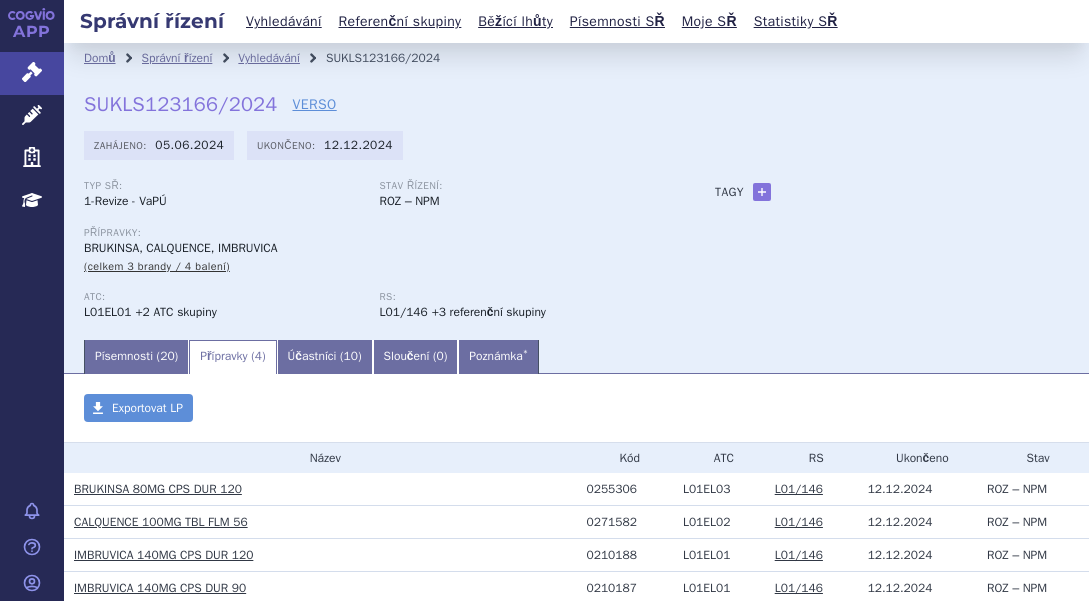 scroll, scrollTop: 0, scrollLeft: 0, axis: both 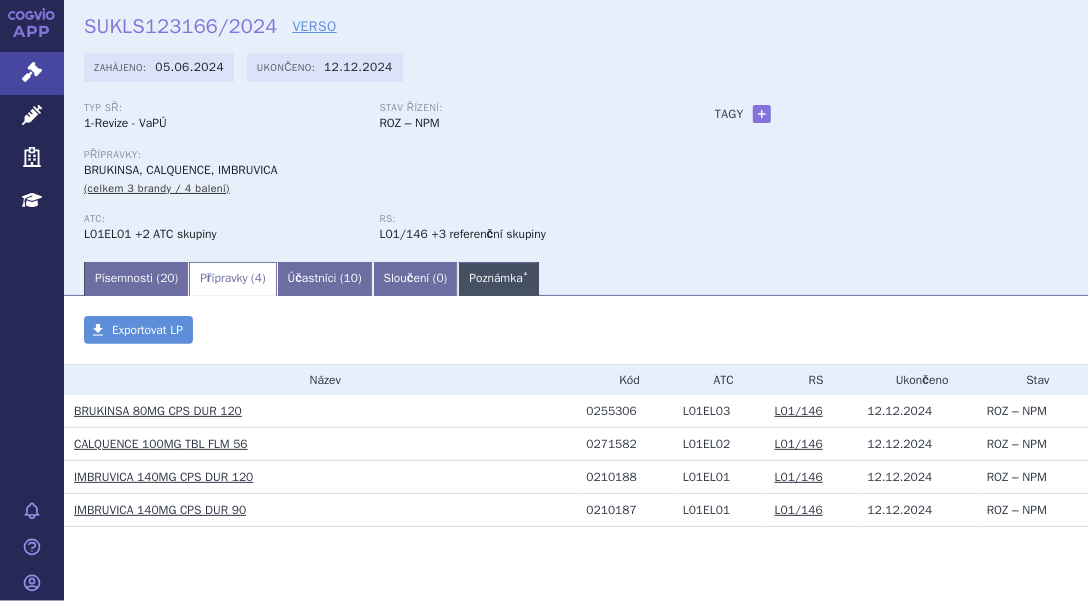 click on "Poznámka
*" at bounding box center [498, 279] 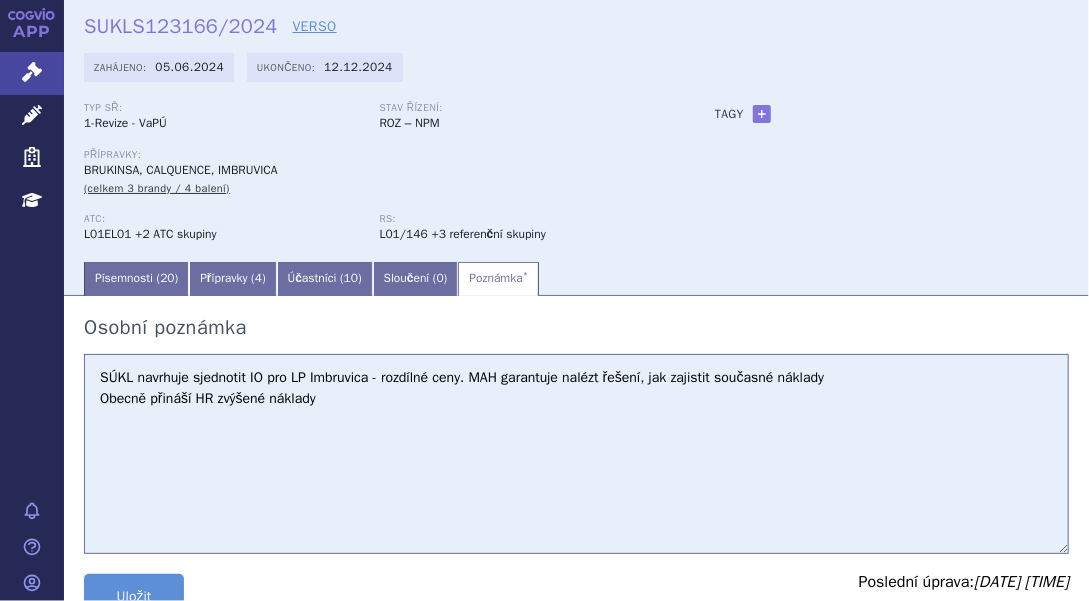 click on "Zahájeno:
05.06.2024
Ukončeno:
12.12.2024" at bounding box center [576, 72] 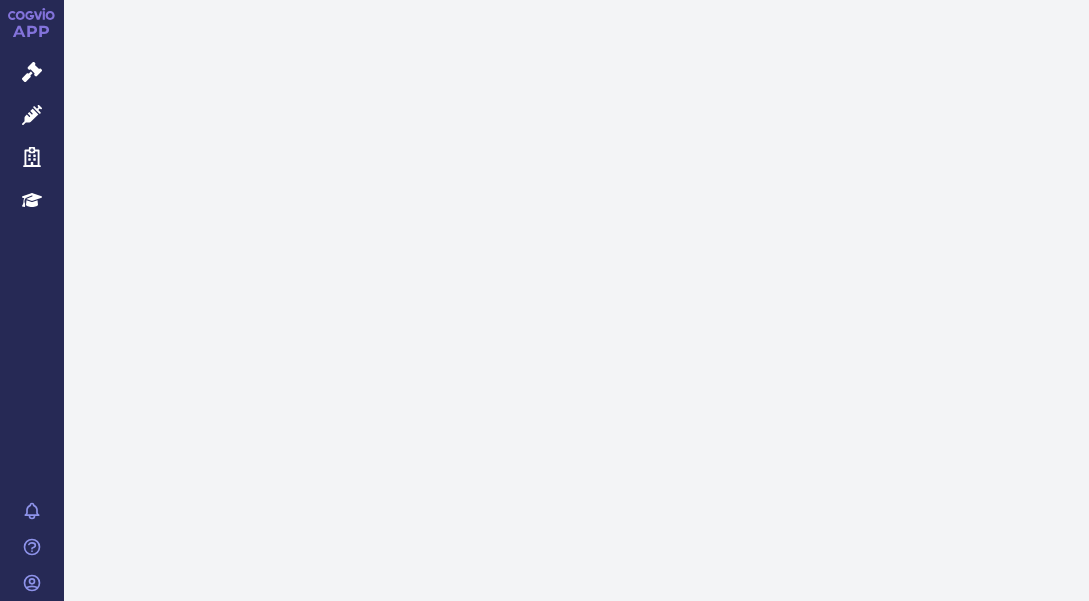 scroll, scrollTop: 0, scrollLeft: 0, axis: both 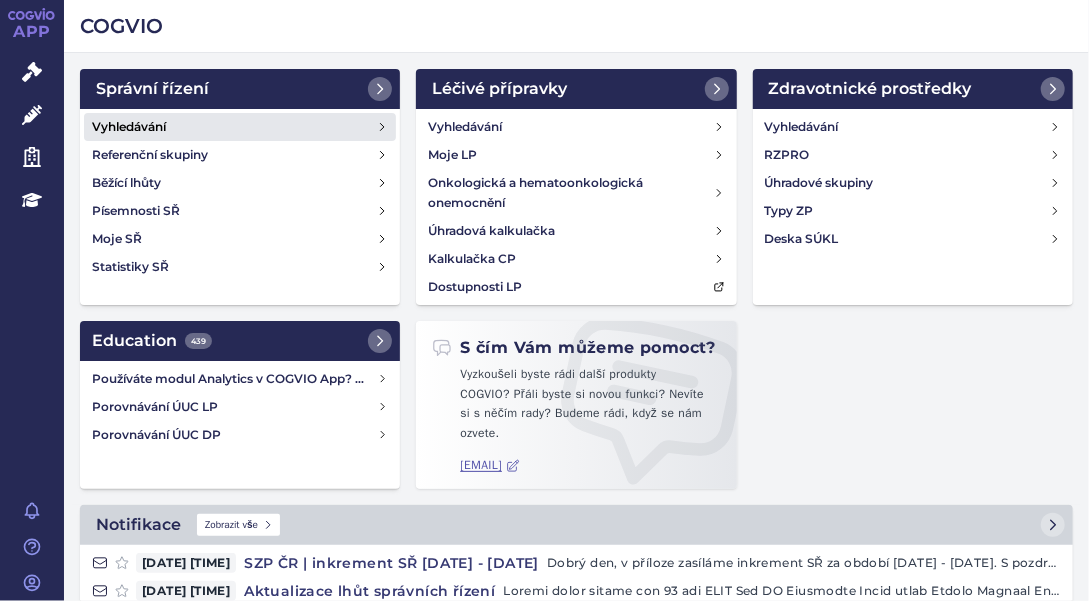 click on "Vyhledávání" at bounding box center [129, 127] 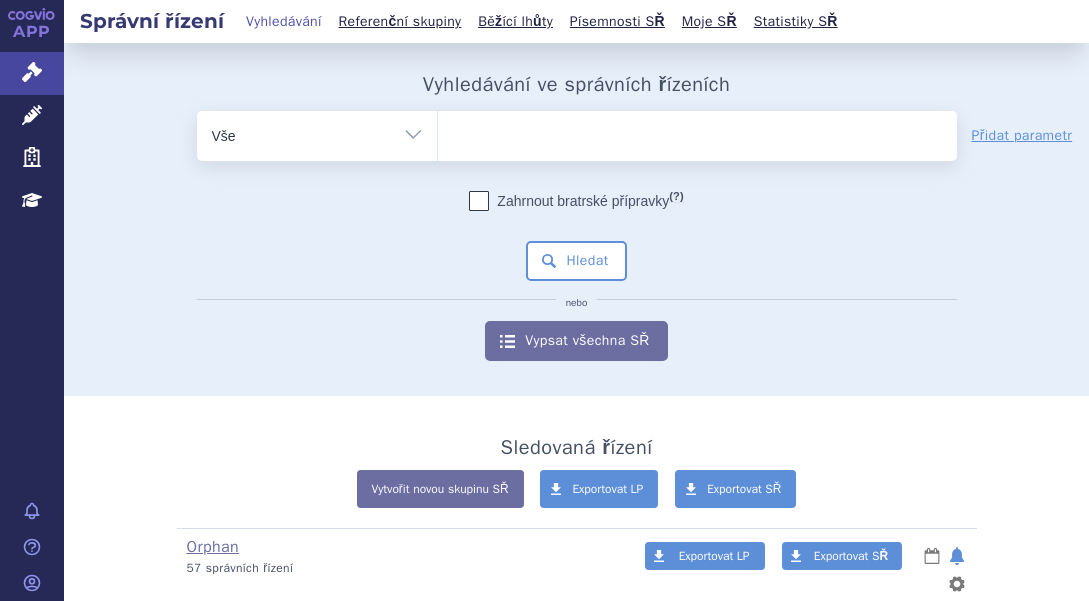 scroll, scrollTop: 0, scrollLeft: 0, axis: both 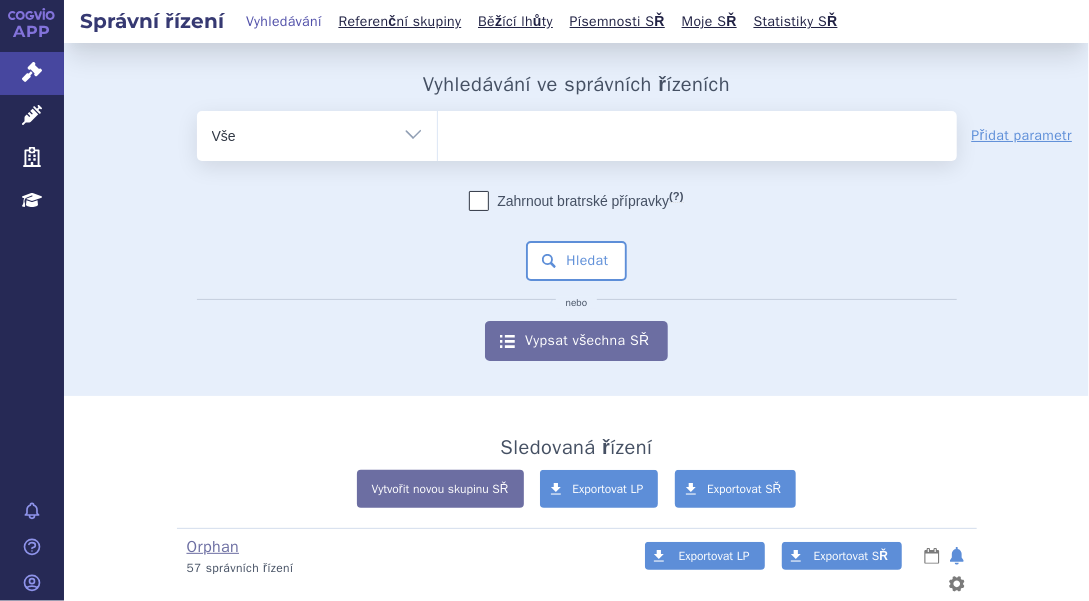 click at bounding box center (697, 132) 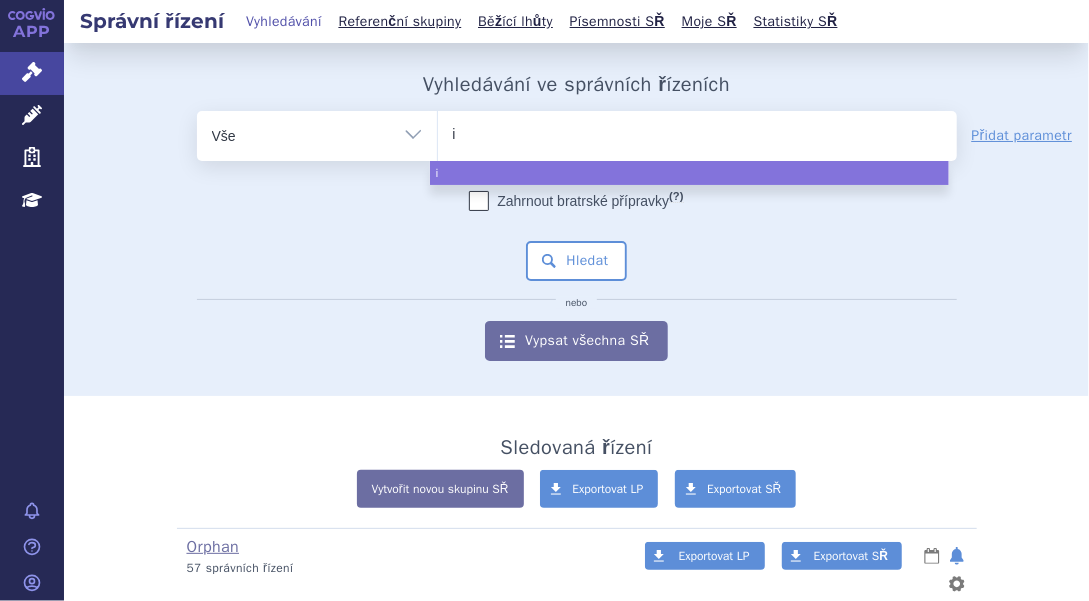 type on "im" 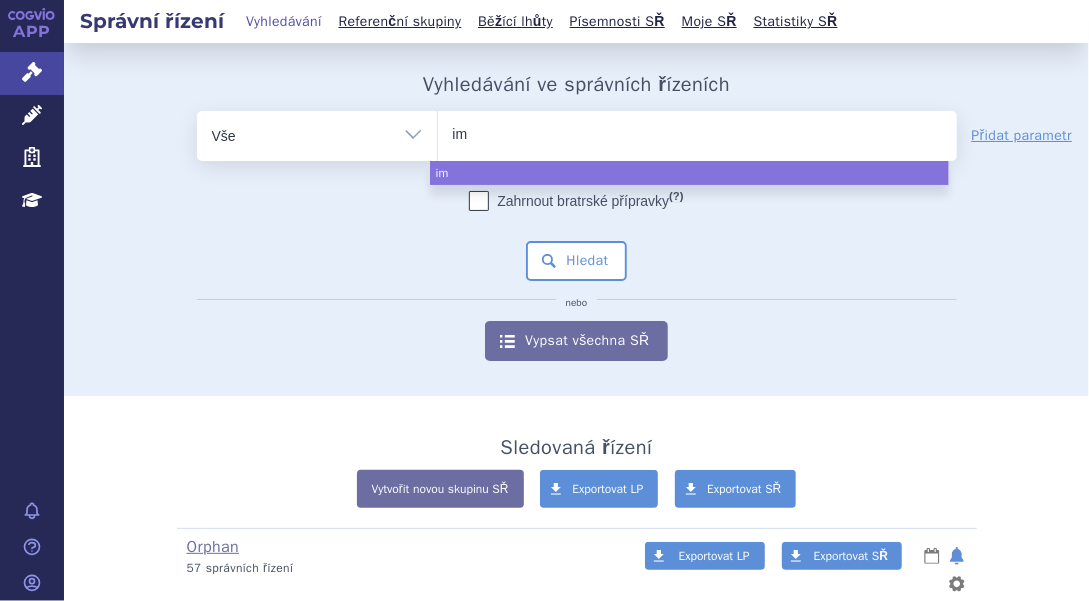 type on "imb" 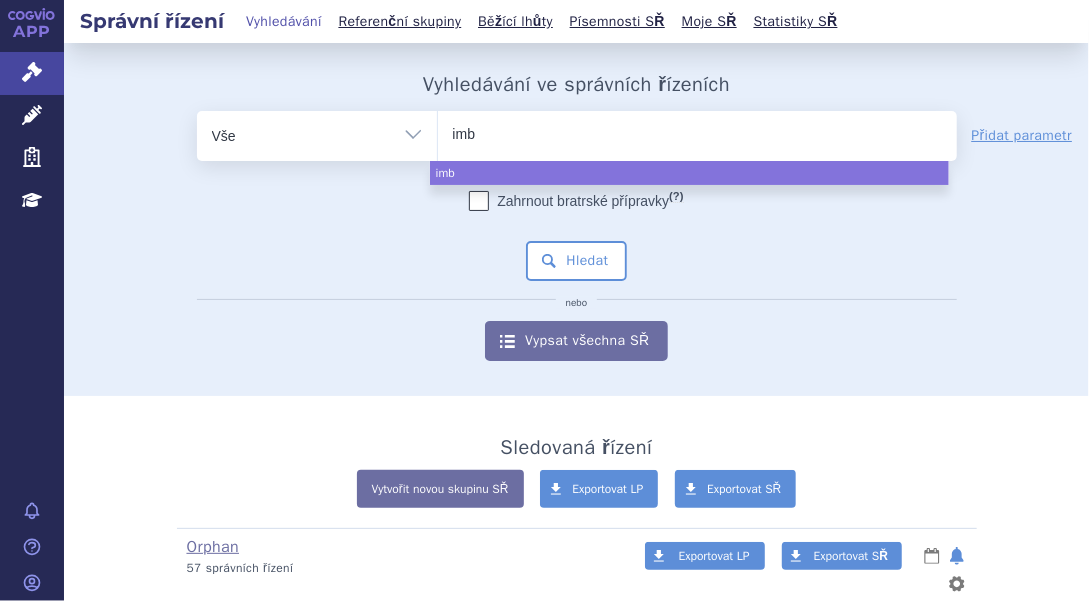 type on "imbr" 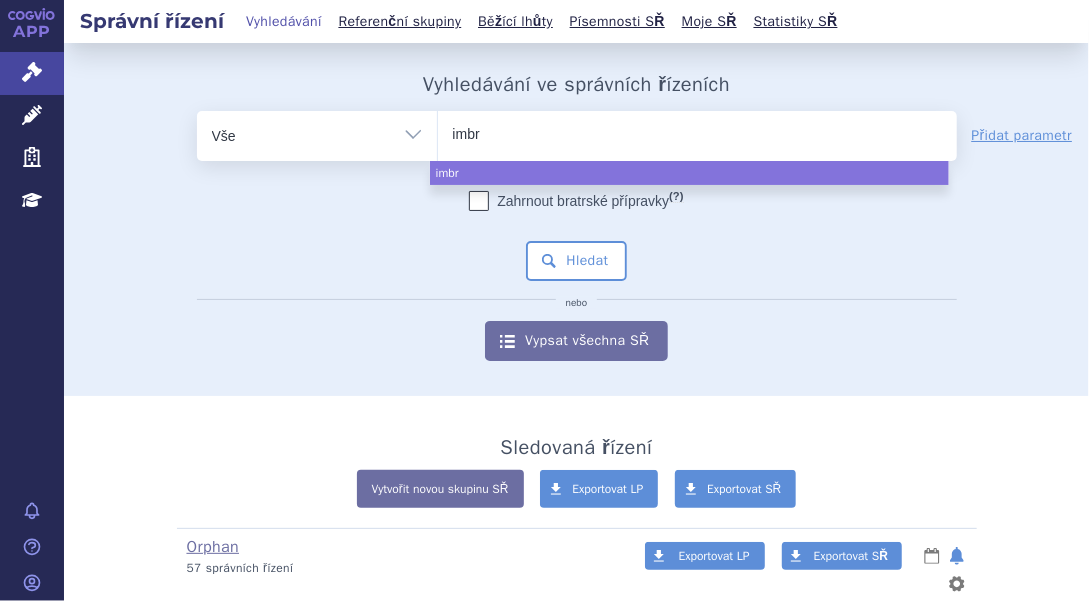 type on "imbru" 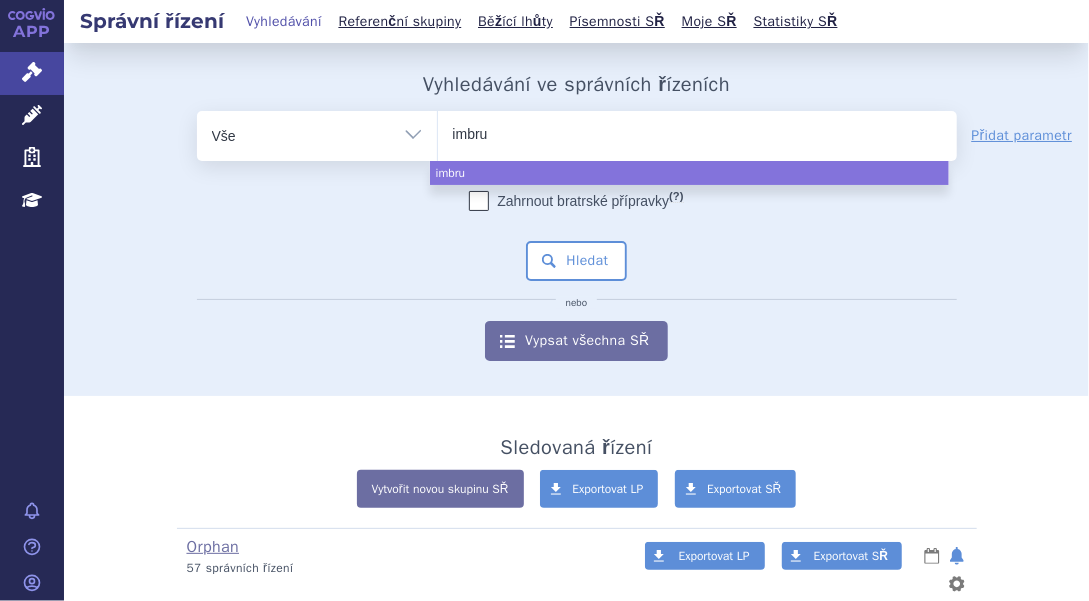 type on "imbruv" 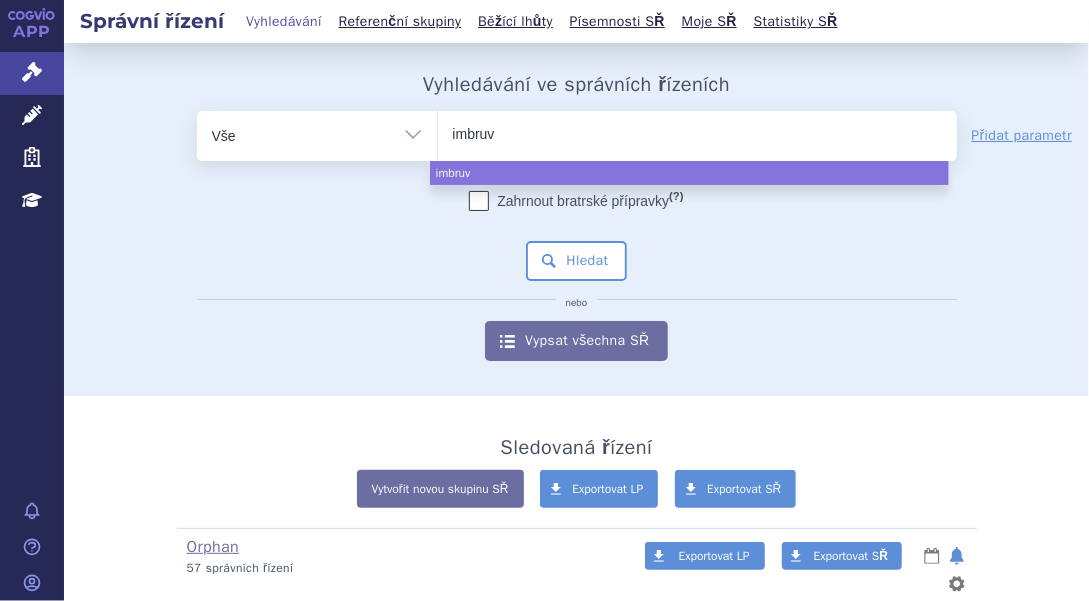 type on "imbruvi" 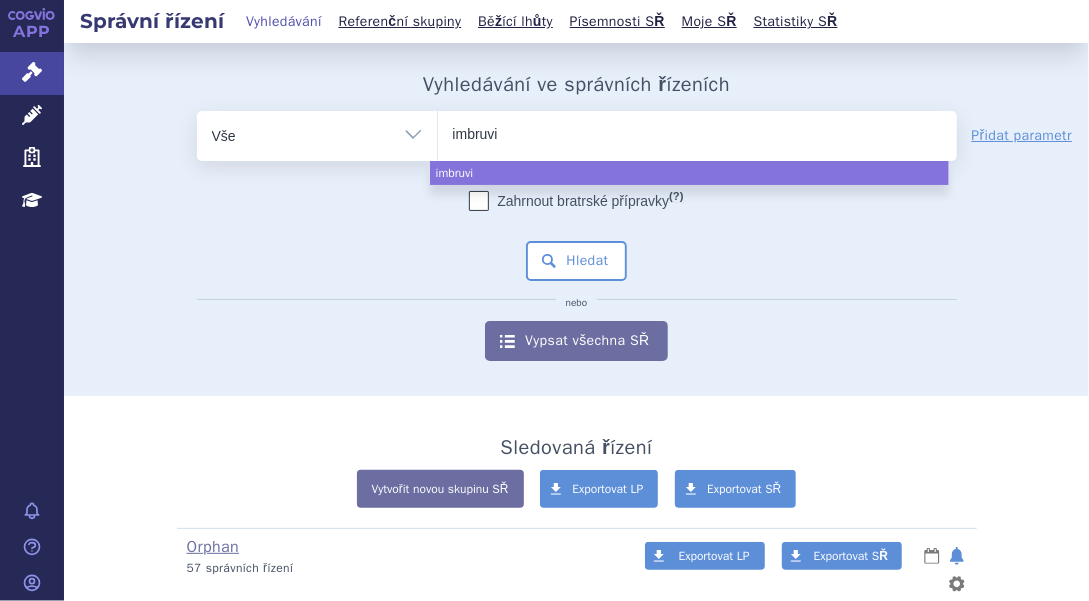 type on "imbruvic" 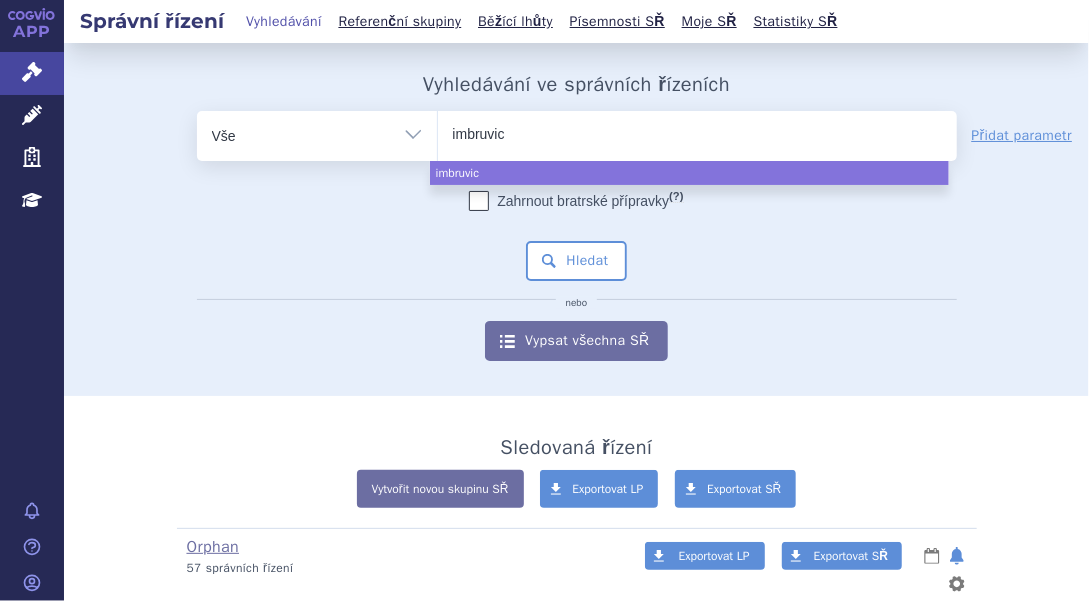 type on "imbruvica" 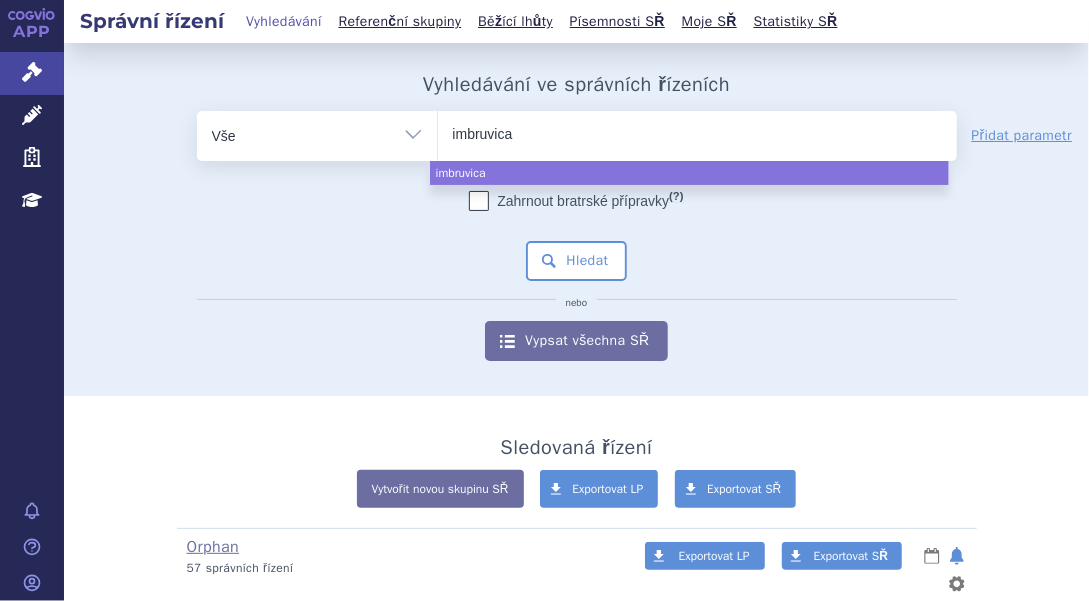 select on "imbruvica" 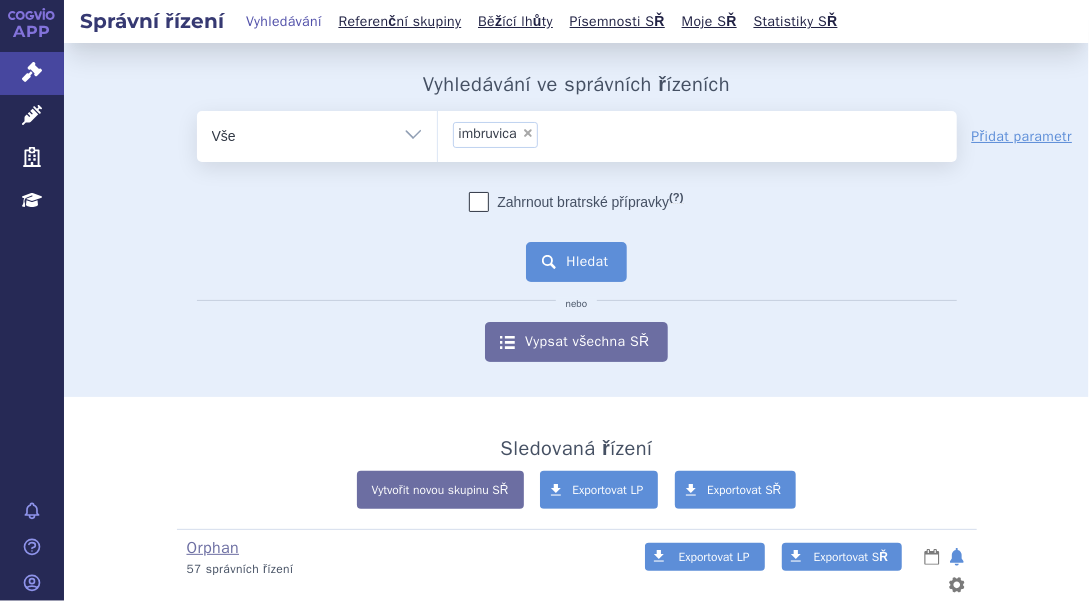 click on "Hledat" at bounding box center [576, 262] 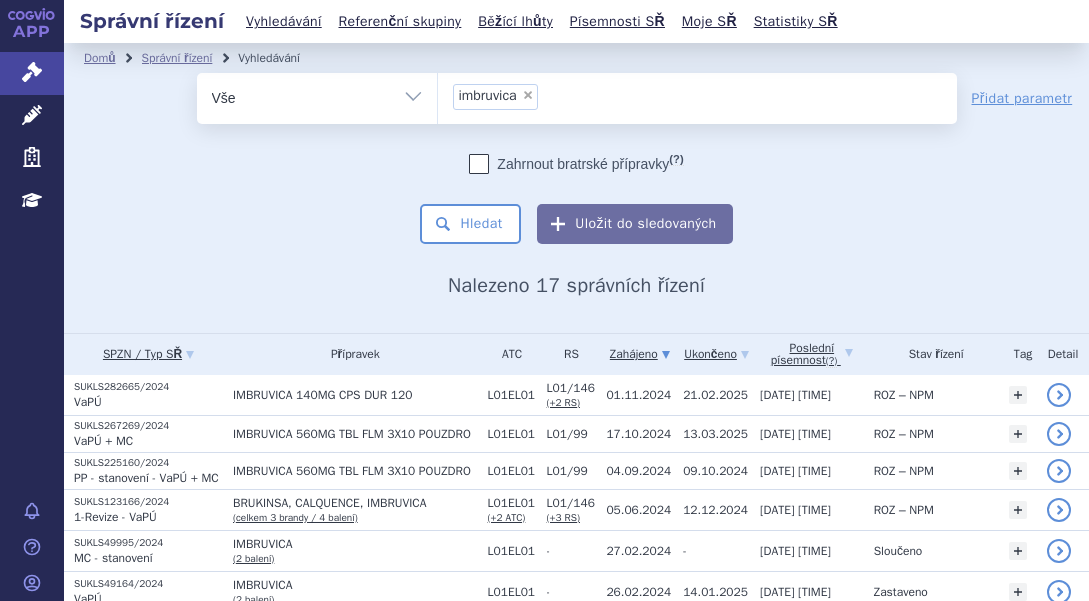 scroll, scrollTop: 0, scrollLeft: 0, axis: both 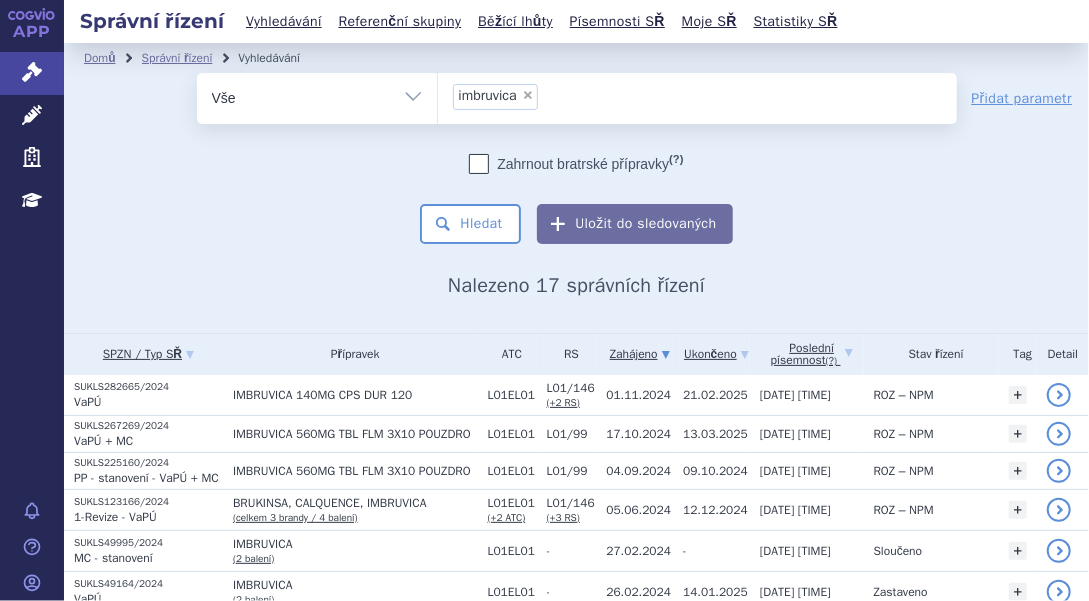 click on "APP
Správní řízení
Léčivé přípravky
Zdravotnické prostředky
Education
Notifikace
Nápověda" at bounding box center (32, 300) 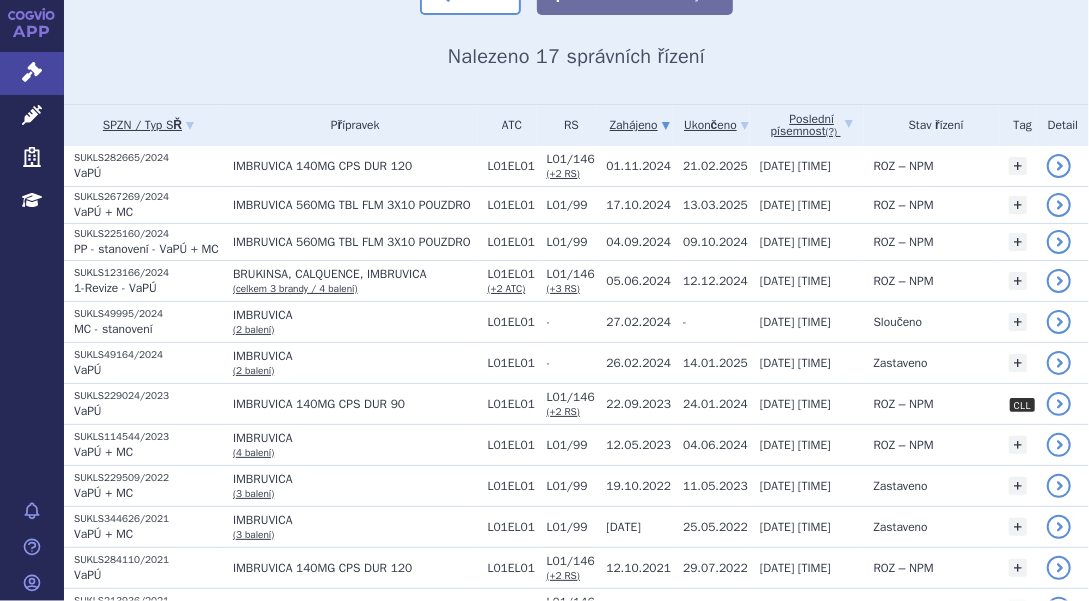 scroll, scrollTop: 225, scrollLeft: 0, axis: vertical 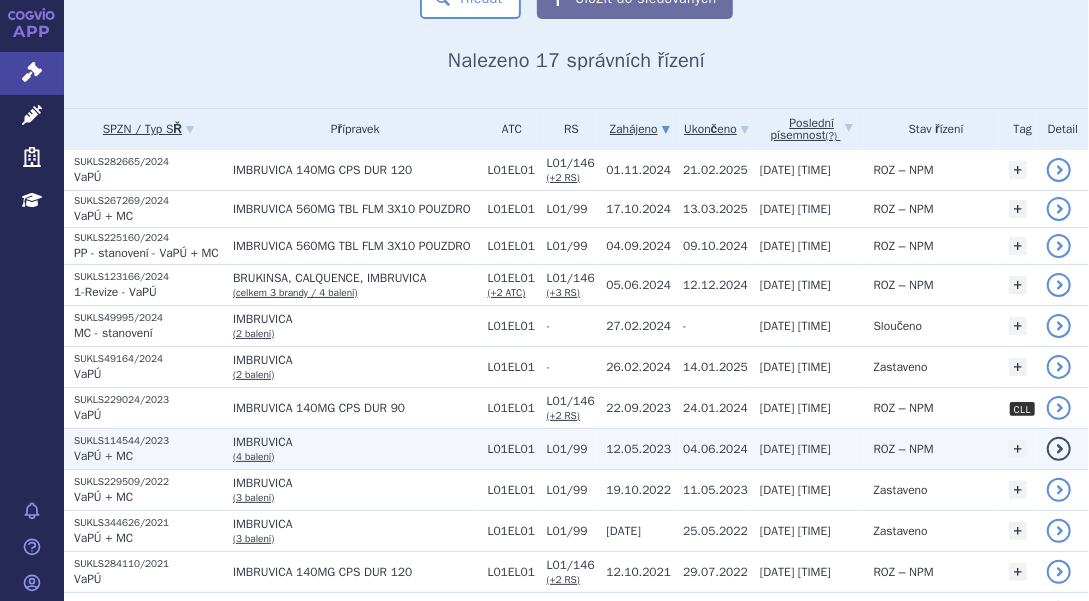 click on "(4 balení)" at bounding box center [253, 456] 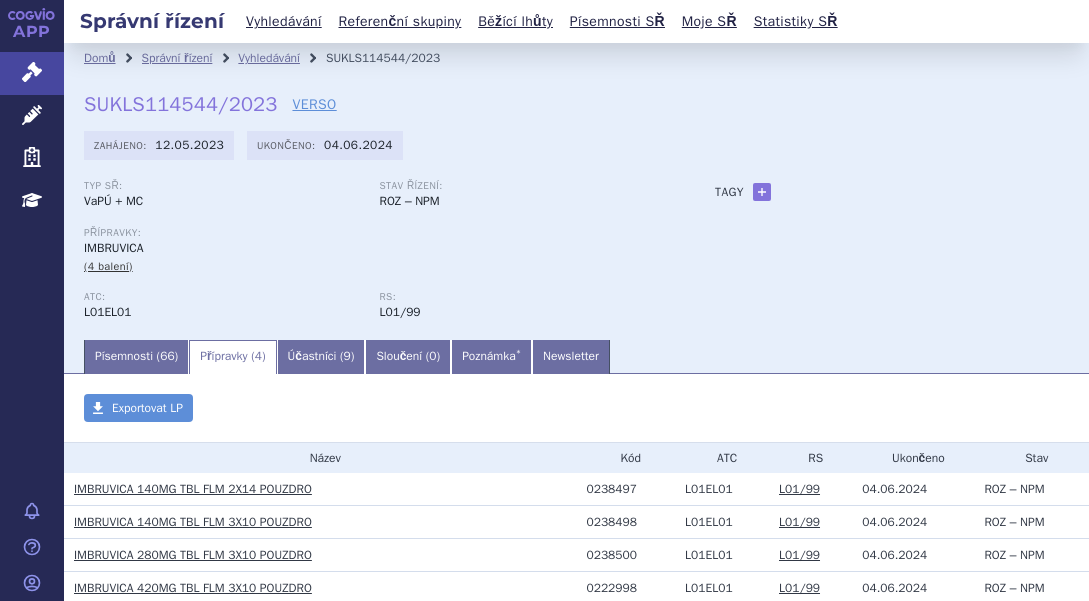 scroll, scrollTop: 0, scrollLeft: 0, axis: both 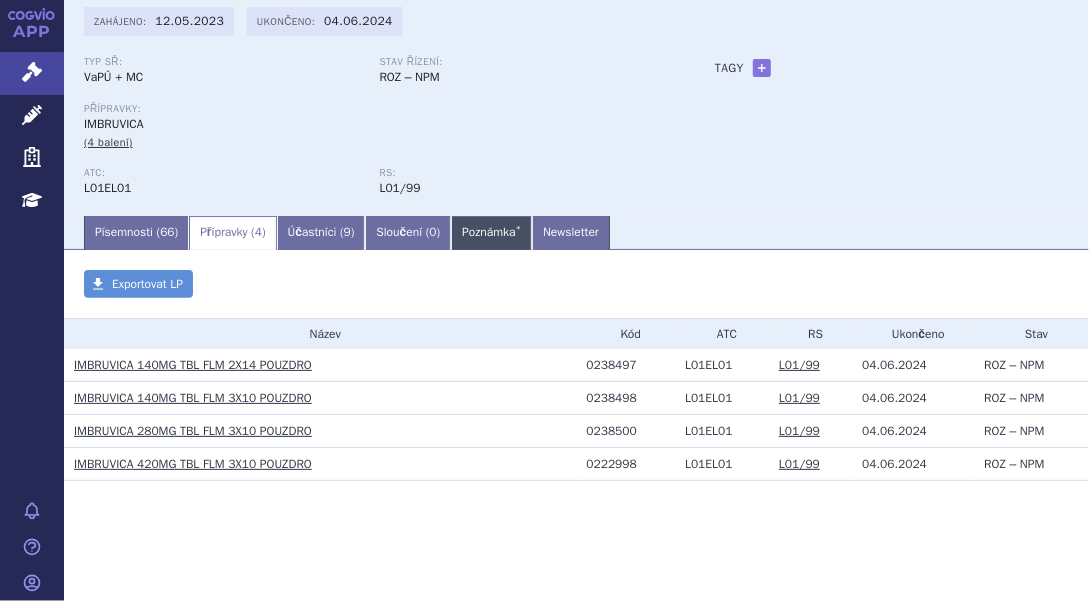 click on "Poznámka
*" at bounding box center [491, 233] 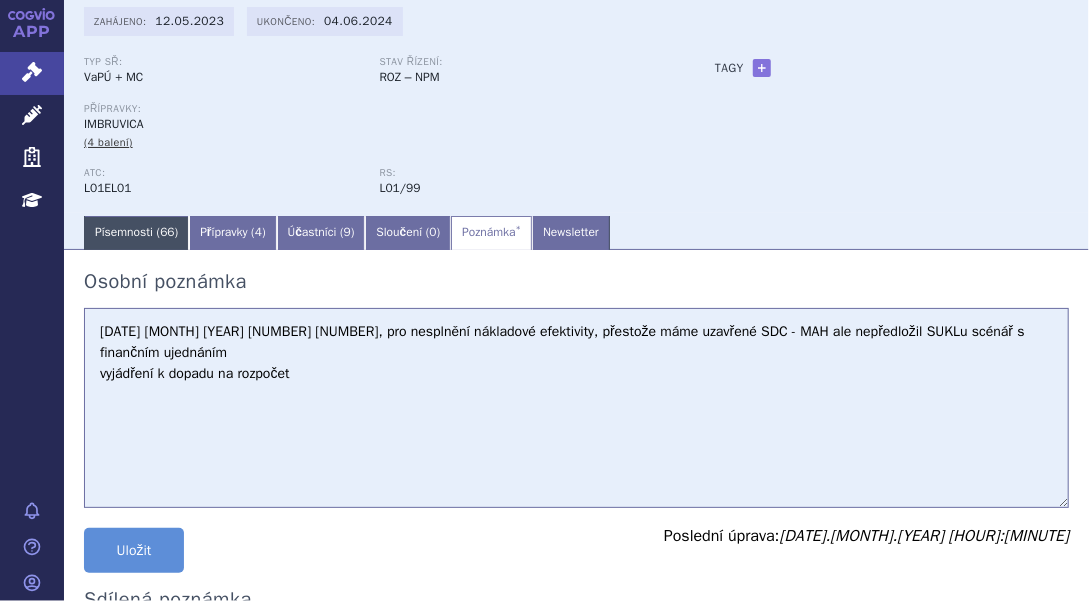 click on "Písemnosti ( 66 )" at bounding box center (136, 233) 